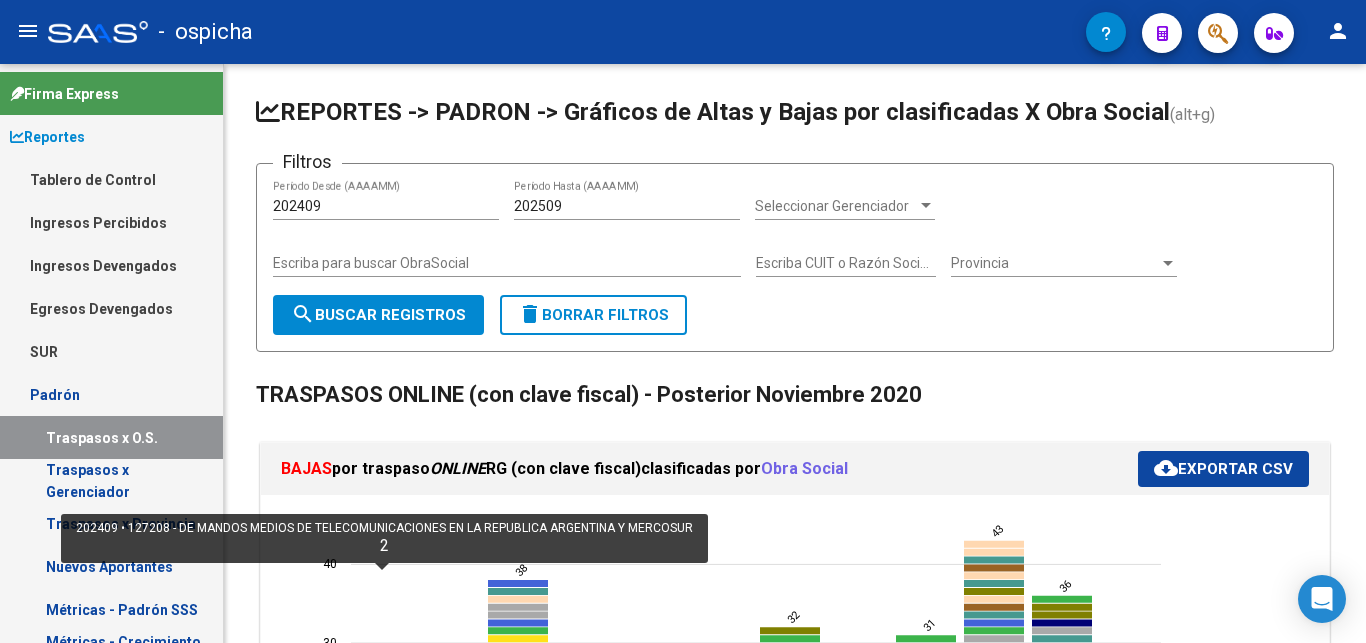 scroll, scrollTop: 0, scrollLeft: 0, axis: both 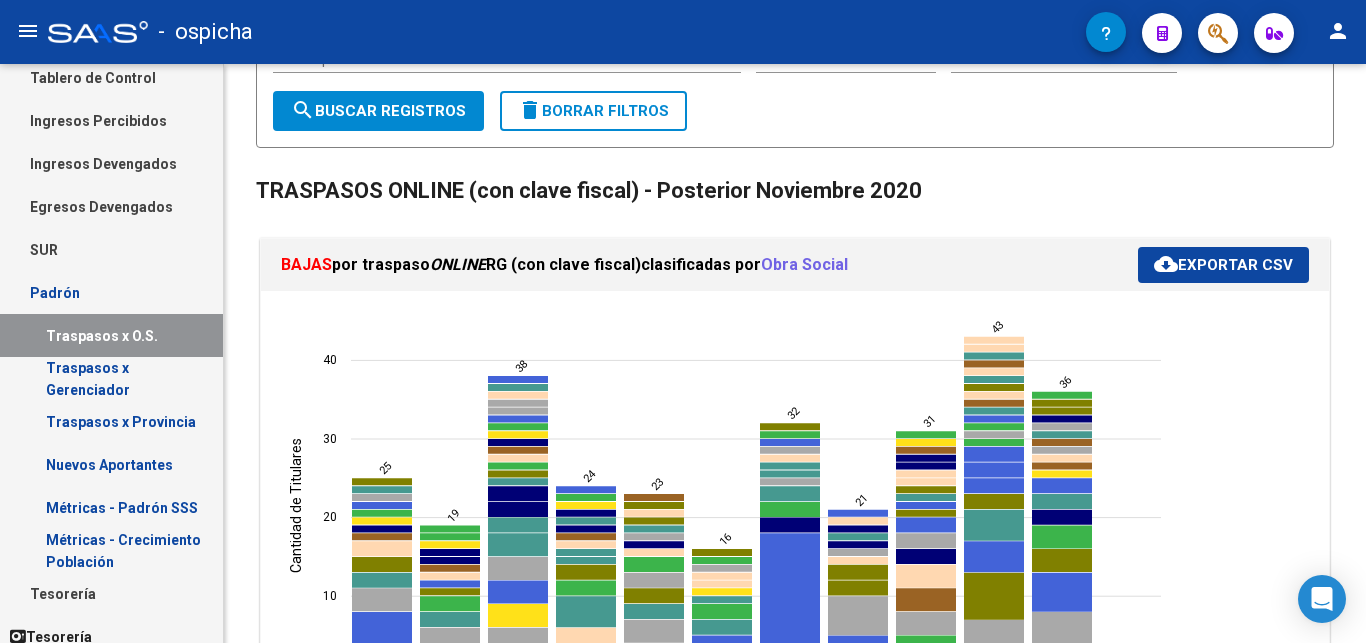 drag, startPoint x: 1187, startPoint y: 64, endPoint x: 1219, endPoint y: 21, distance: 53.600372 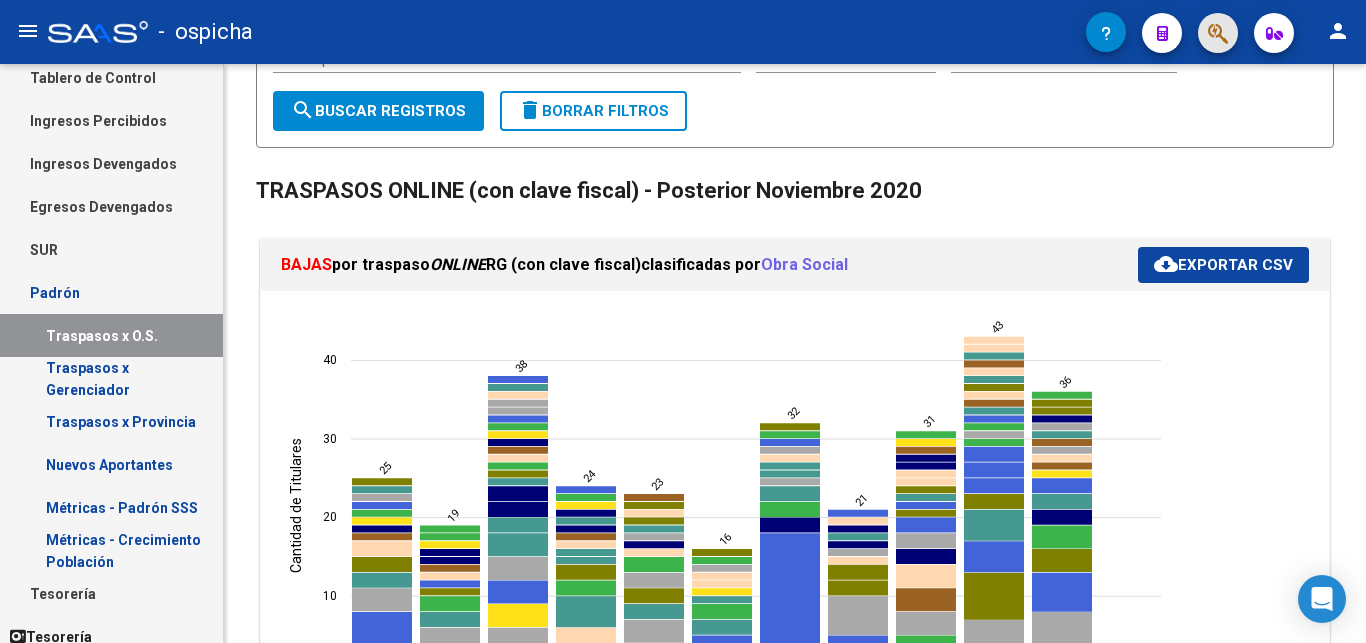 click 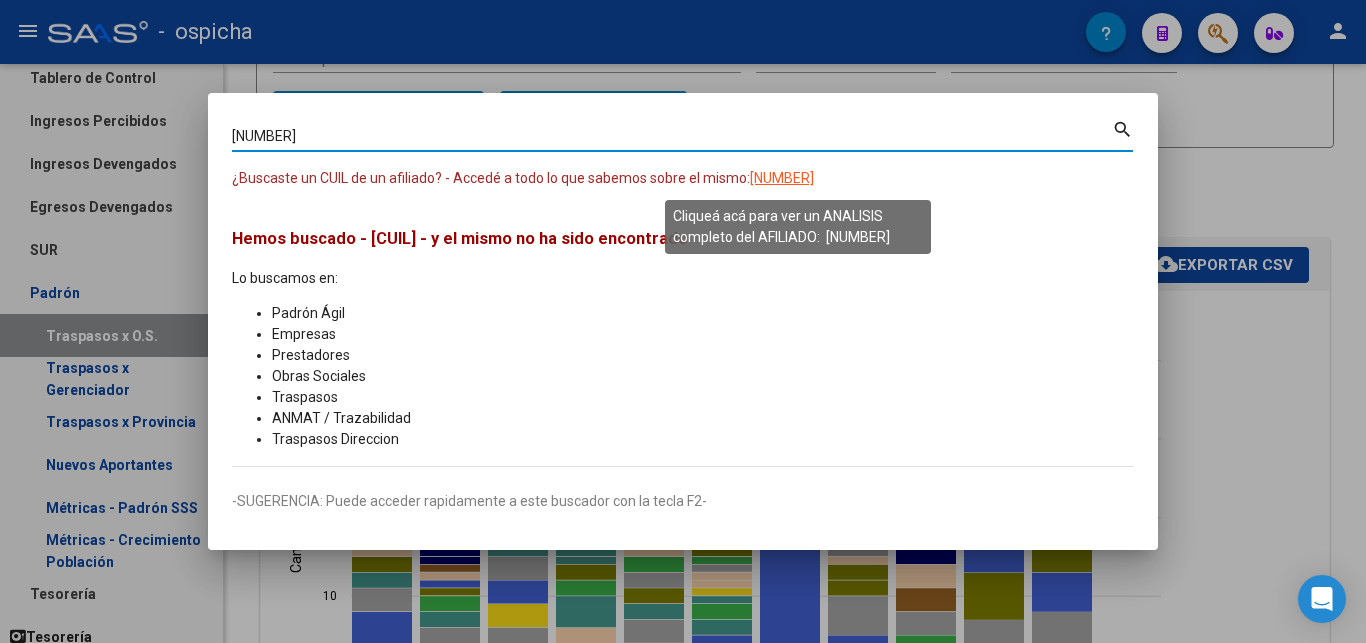 click on "[NUMBER]" at bounding box center (782, 178) 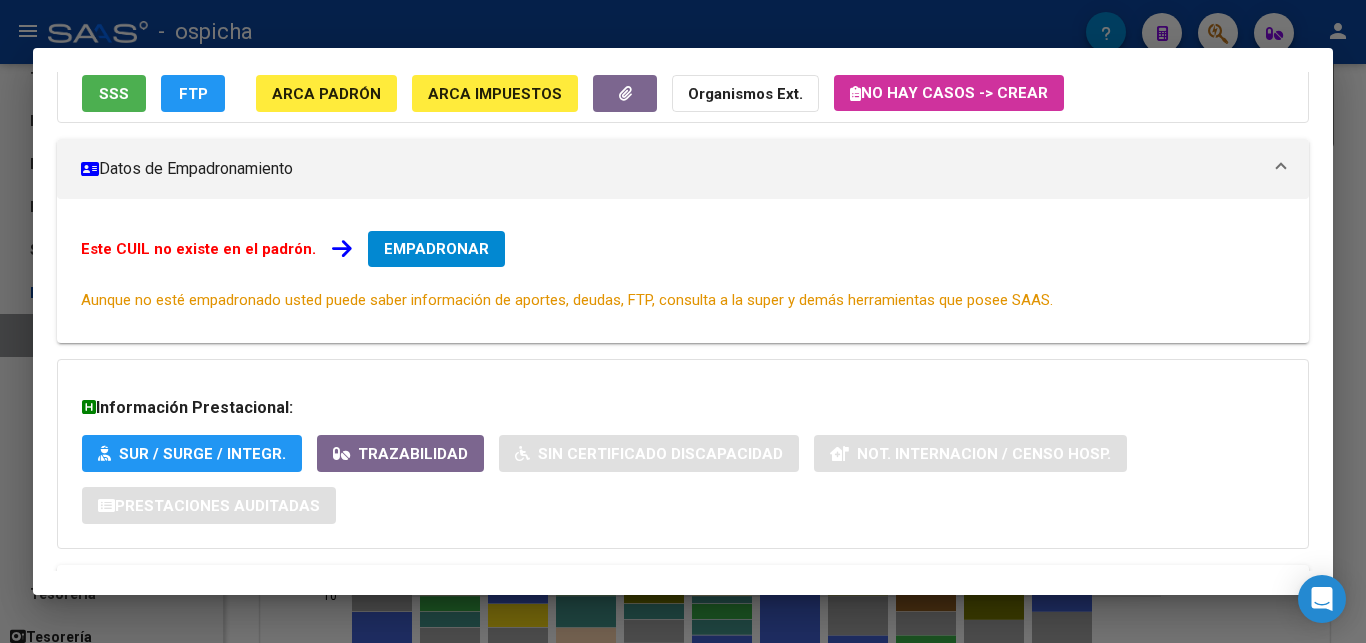 scroll, scrollTop: 288, scrollLeft: 0, axis: vertical 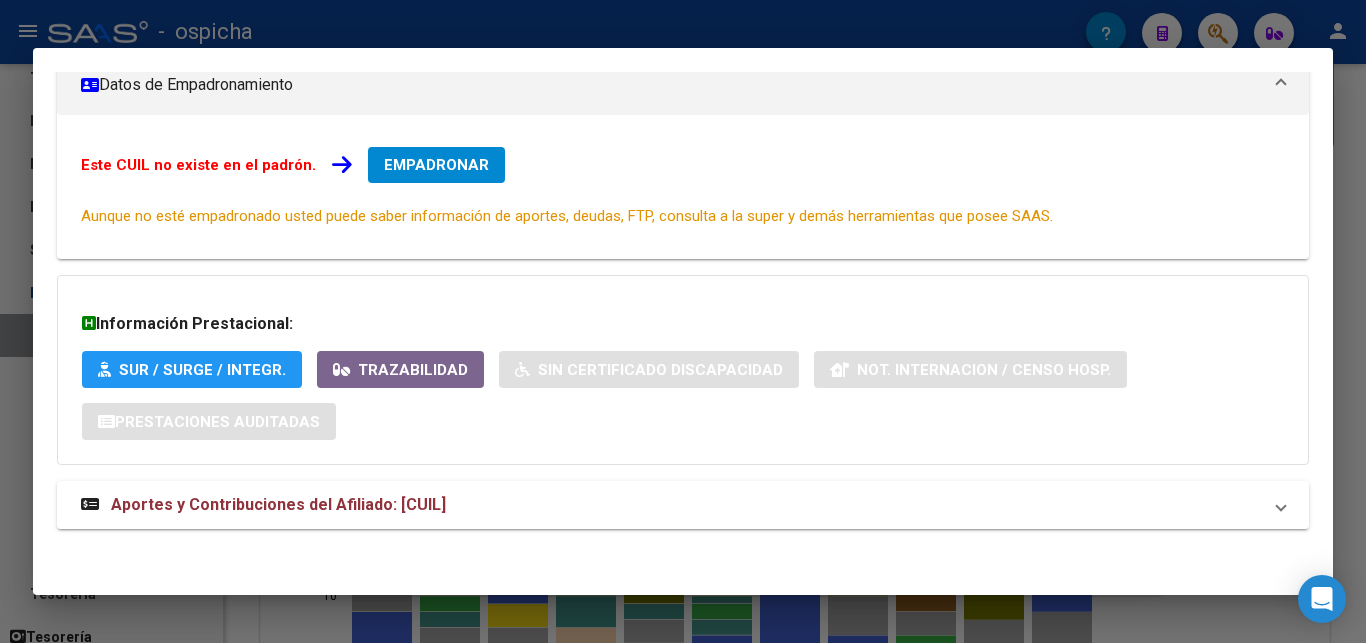 click on "Aportes y Contribuciones del Afiliado: [CUIL]" at bounding box center [278, 504] 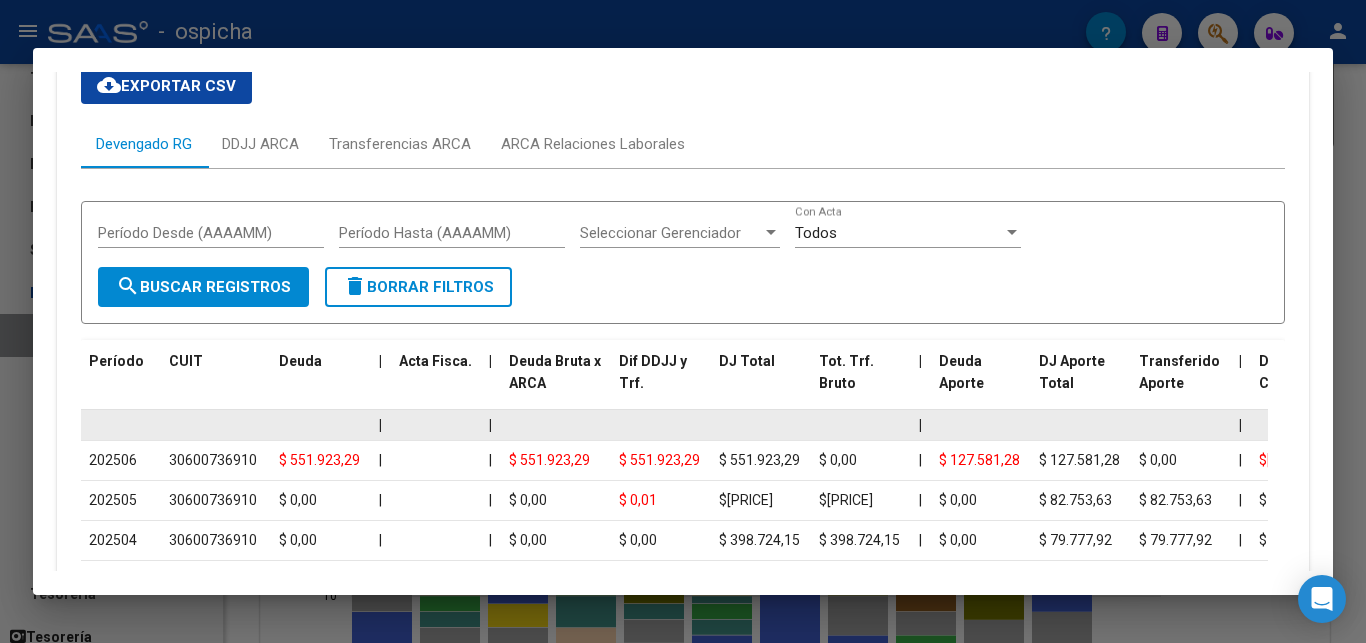 scroll, scrollTop: 915, scrollLeft: 0, axis: vertical 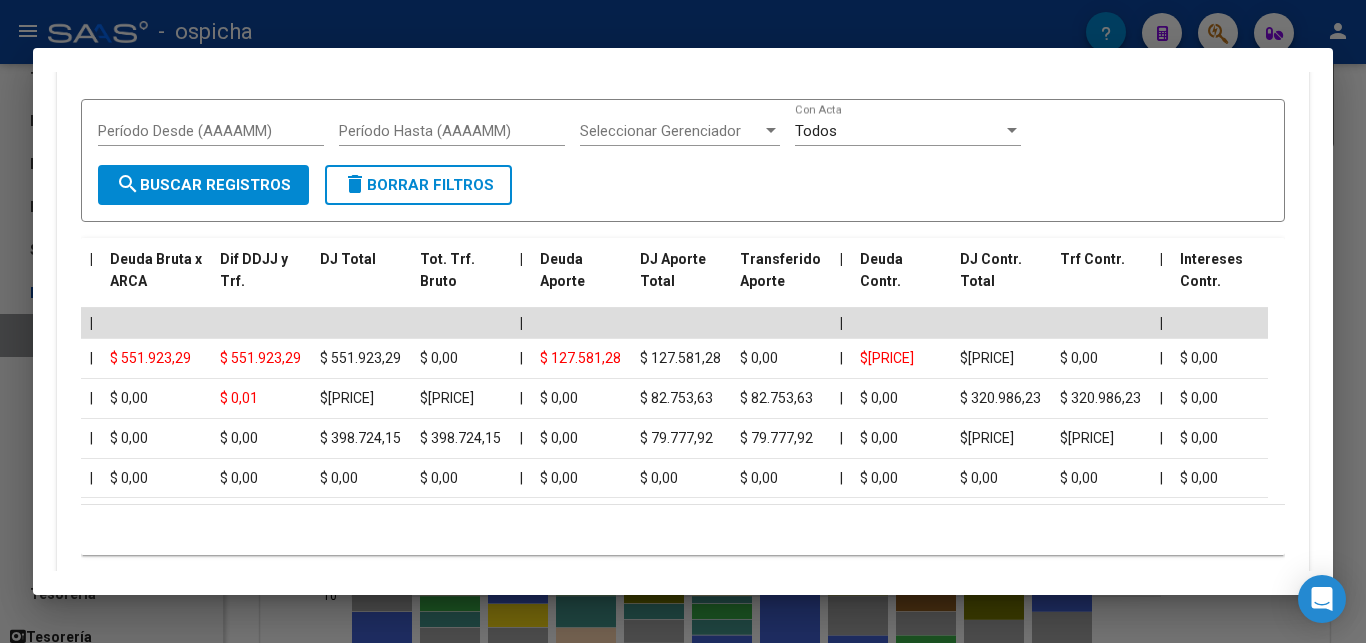drag, startPoint x: 258, startPoint y: 507, endPoint x: 373, endPoint y: 508, distance: 115.00435 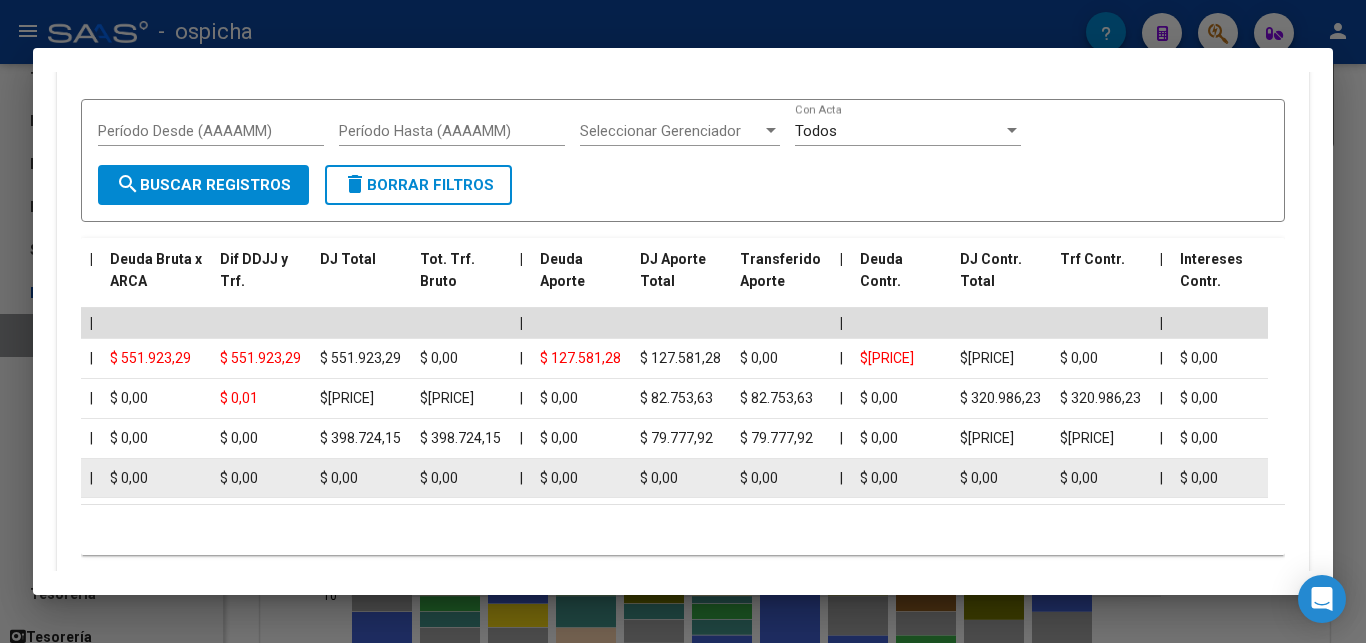 click on "202503 [NUMBER] $[PRICE] | | $[PRICE] $[PRICE] $[PRICE] $[PRICE] | $[PRICE] $[PRICE] $[PRICE] | $[PRICE] $[PRICE] $[PRICE] | $[PRICE] $[PRICE] | $[PRICE] $[PRICE] $[PRICE] | $[PRICE] = $[PRICE] $[PRICE] $[PRICE] | $[PRICE] = $[PRICE] $[PRICE] | $[PRICE] $[PRICE] $[PRICE] $[PRICE] [NUMBER] [DATE] $[PRICE] $[PRICE] | % % | [NUMBER]" 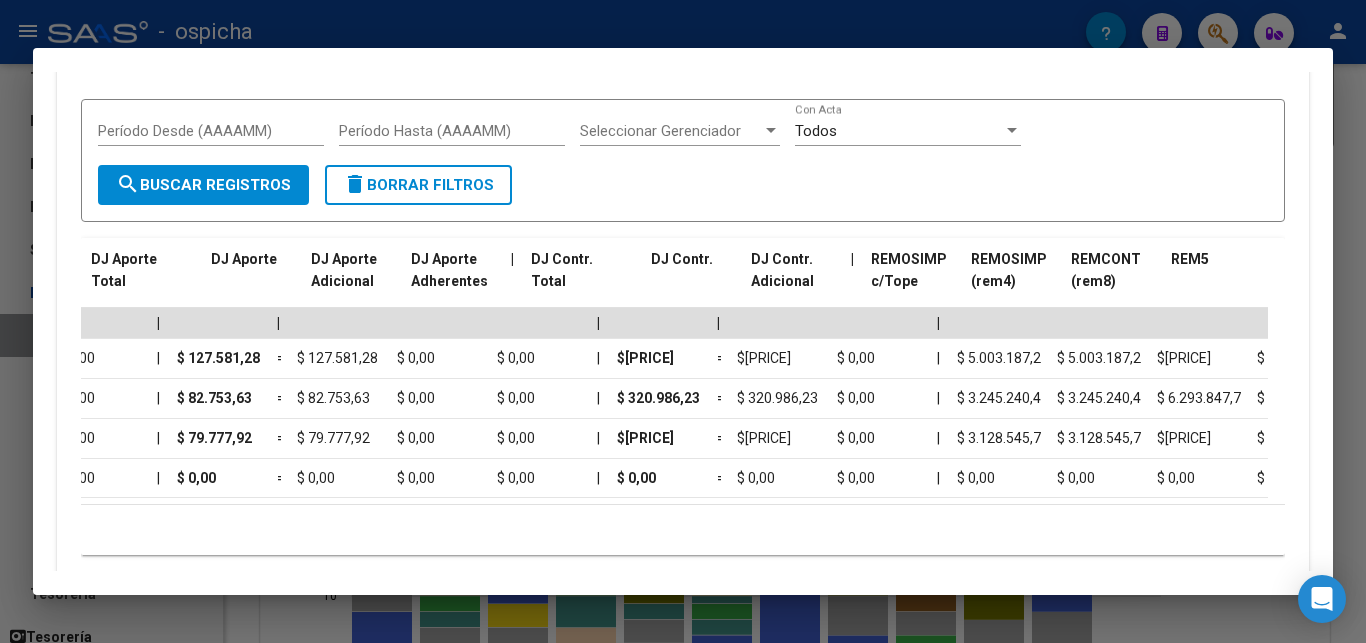scroll, scrollTop: 0, scrollLeft: 2028, axis: horizontal 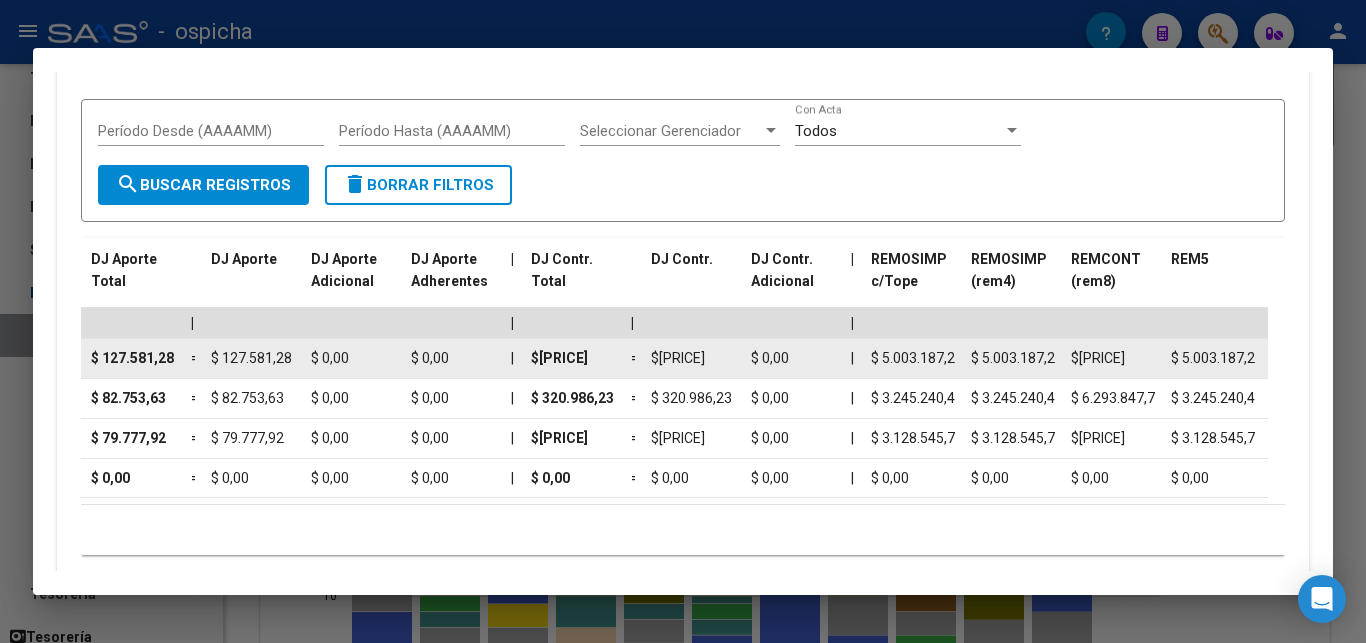 click on "$ 5.003.187,27" 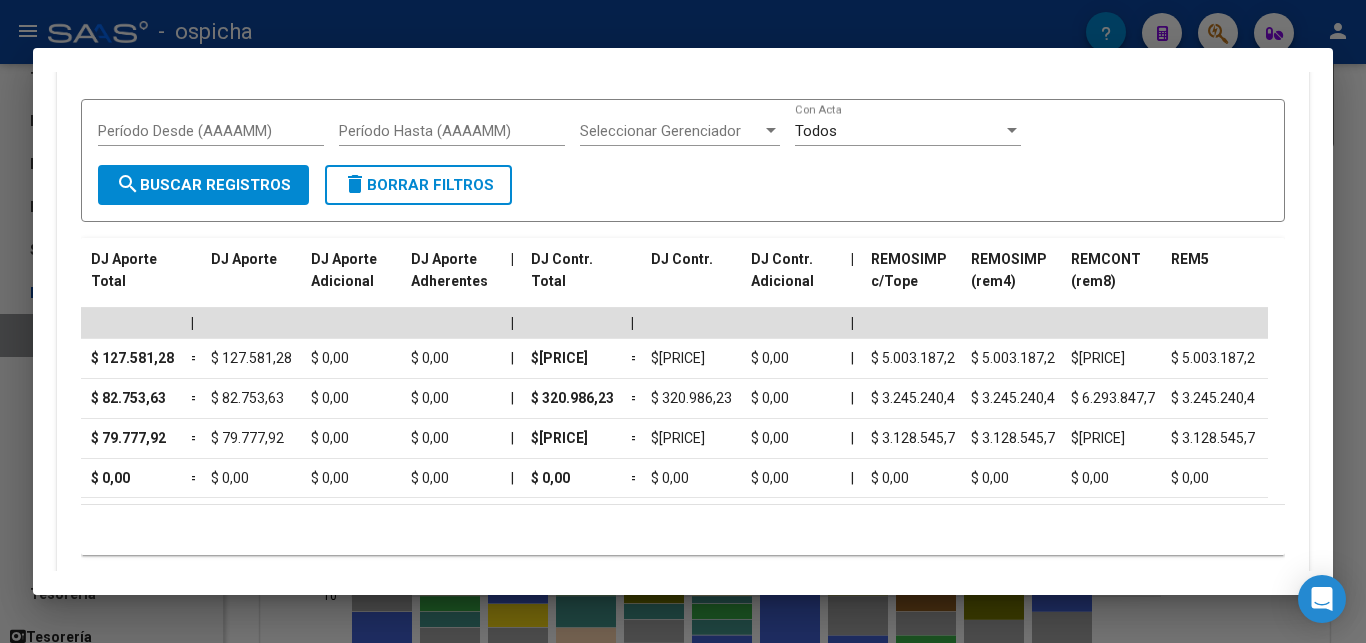 click on "| | | | | | | | | | | | | 202506 [NUMBER] $[PRICE] | | $[PRICE] $[PRICE] $[PRICE] $[PRICE] $[PRICE] | $[PRICE] $[PRICE] $[PRICE] | $[PRICE] $[PRICE] $[PRICE] | $[PRICE] $[PRICE] | $[PRICE] $[PRICE] $[PRICE] | $[PRICE] = $[PRICE] $[PRICE] $[PRICE] | $[PRICE] = $[PRICE] $[PRICE] | $[PRICE] $[PRICE] $[PRICE] $[PRICE] [NUMBER] [DATE] $[PRICE] $[PRICE] | % % | [NUMBER] 202505 [NUMBER] $[PRICE] | | $[PRICE] $[PRICE] $[PRICE] $[PRICE] | $[PRICE] $[PRICE] $[PRICE] | $[PRICE] $[PRICE] $[PRICE] | $[PRICE] $[PRICE] | $[PRICE] $[PRICE] $[PRICE] | $[PRICE] = $[PRICE] $[PRICE] $[PRICE] | $[PRICE] = $[PRICE] $[PRICE] | $[PRICE] $[PRICE] $[PRICE] $[PRICE] [NUMBER] [DATE] $[PRICE] $[PRICE] | % % | [NUMBER] 202504 [NUMBER] $[PRICE] | | $[PRICE] $[PRICE] $[PRICE] $[PRICE] | $[PRICE] $[PRICE] $[PRICE] | $[PRICE] $[PRICE] $[PRICE] | $[PRICE] $[PRICE] | $[PRICE] $[PRICE] $[PRICE] | $[PRICE] = $[PRICE] $[PRICE] $[PRICE] | $[PRICE] = $[PRICE] $[PRICE] | $[PRICE] $[PRICE] $[PRICE] $[PRICE]" 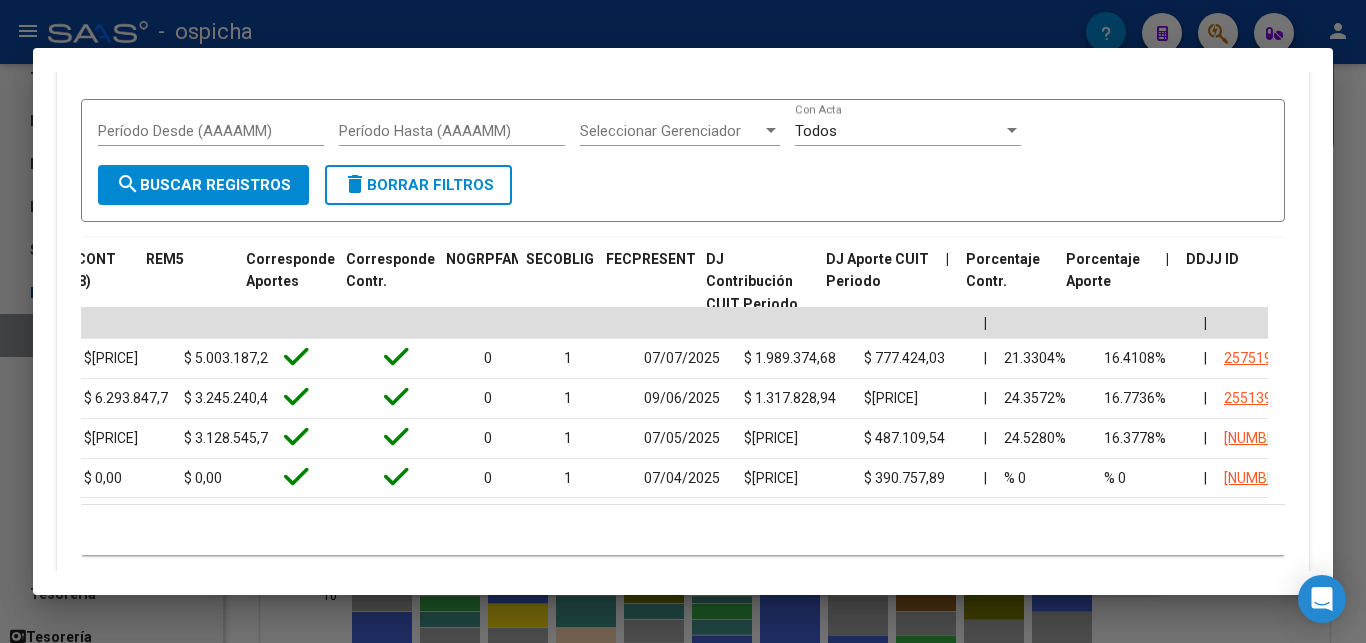 scroll, scrollTop: 0, scrollLeft: 3053, axis: horizontal 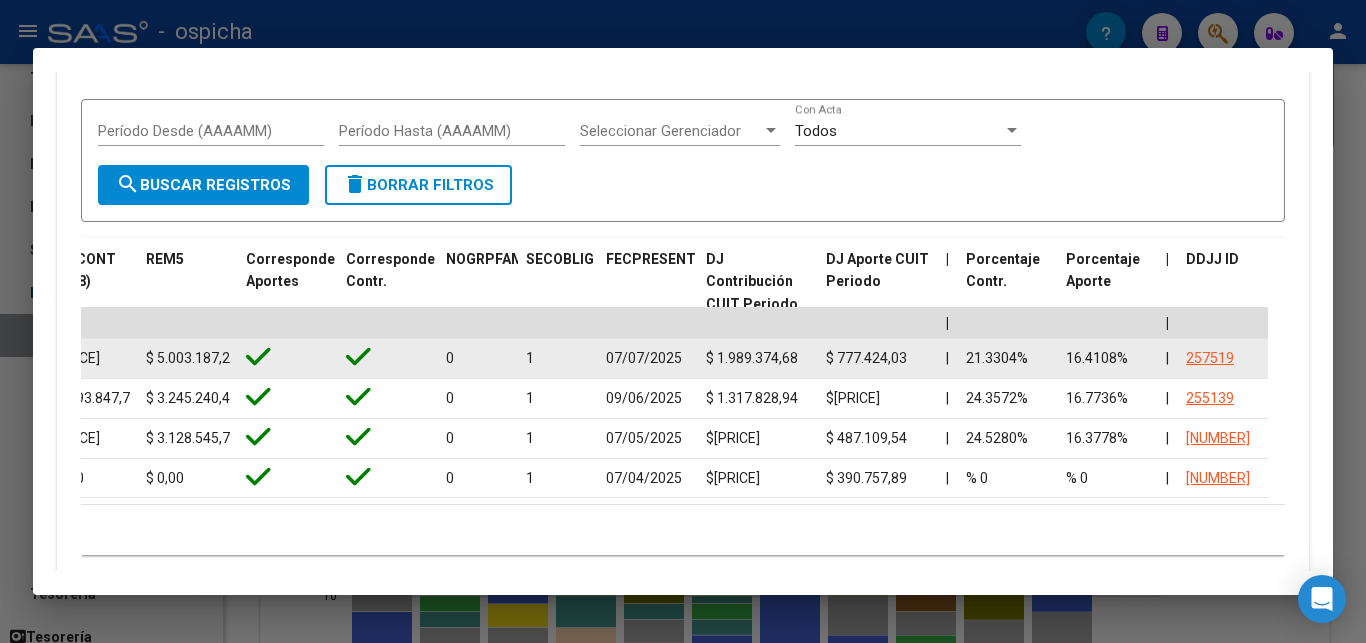 click on "257519" 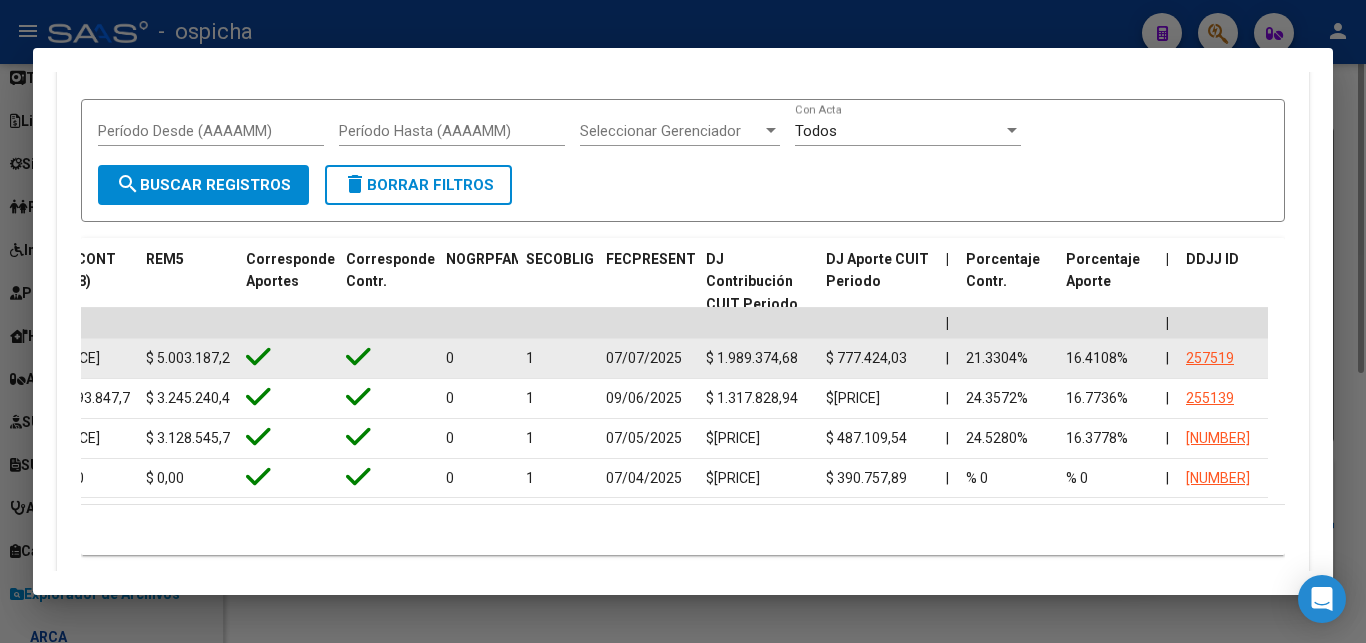 scroll, scrollTop: 0, scrollLeft: 0, axis: both 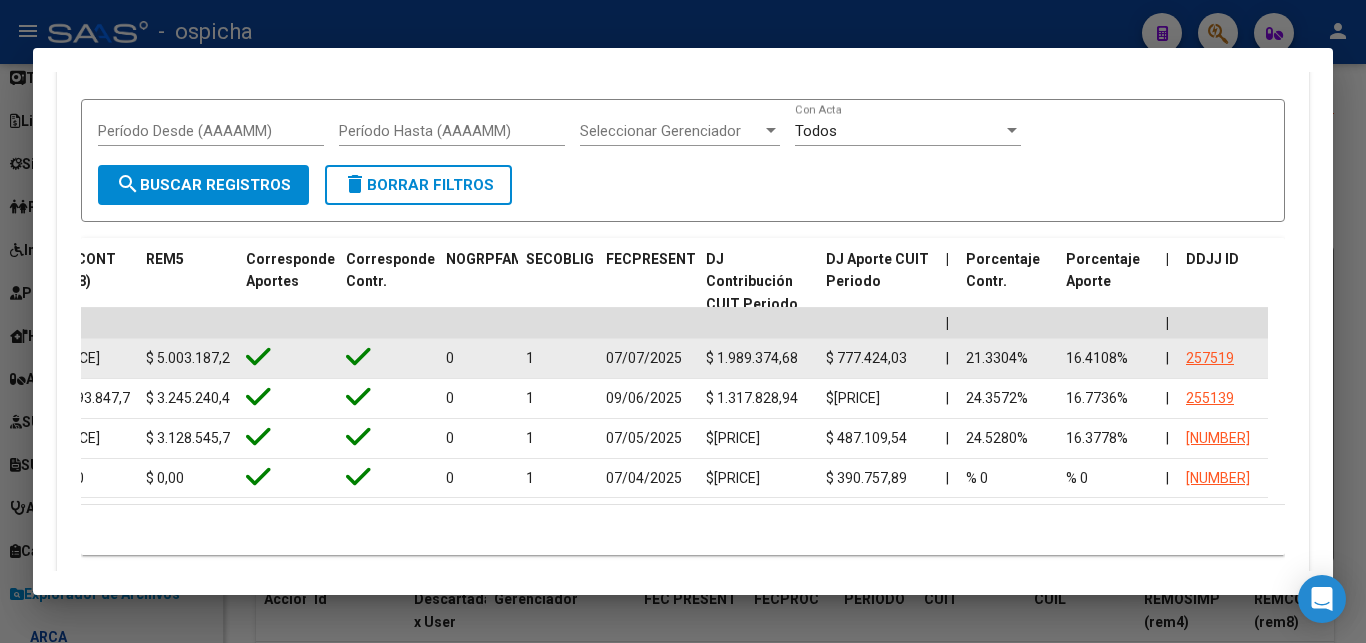 click on "257519" 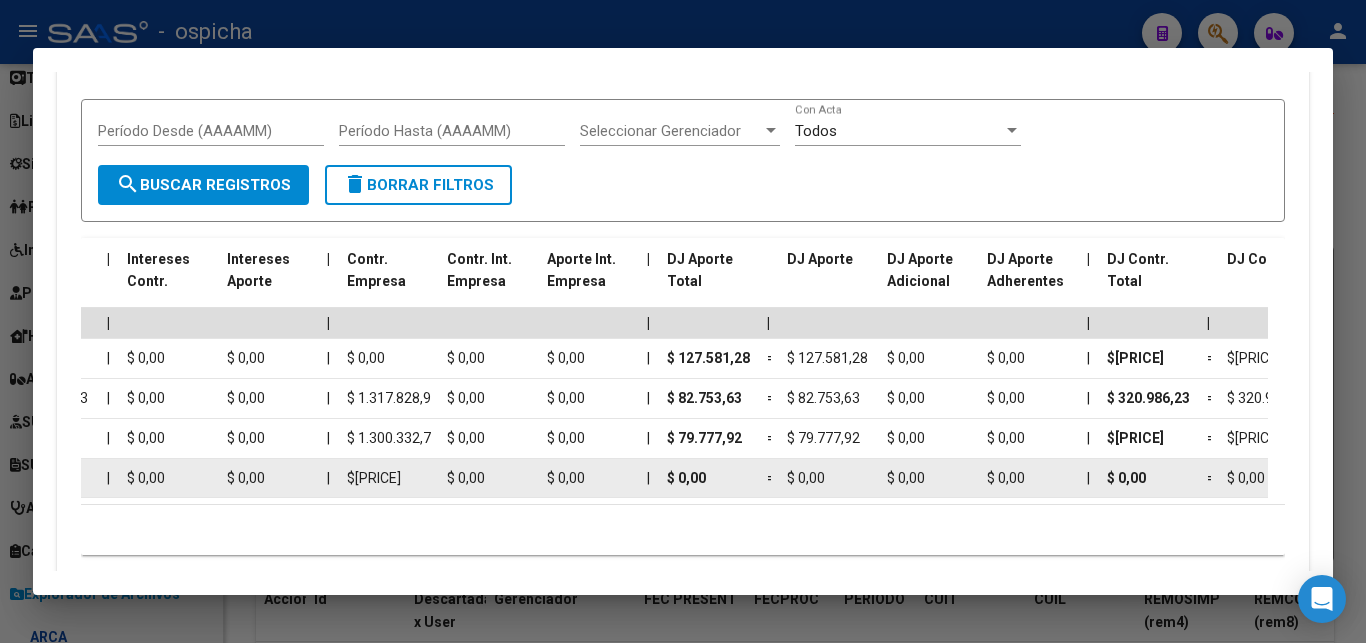 scroll, scrollTop: 0, scrollLeft: 1445, axis: horizontal 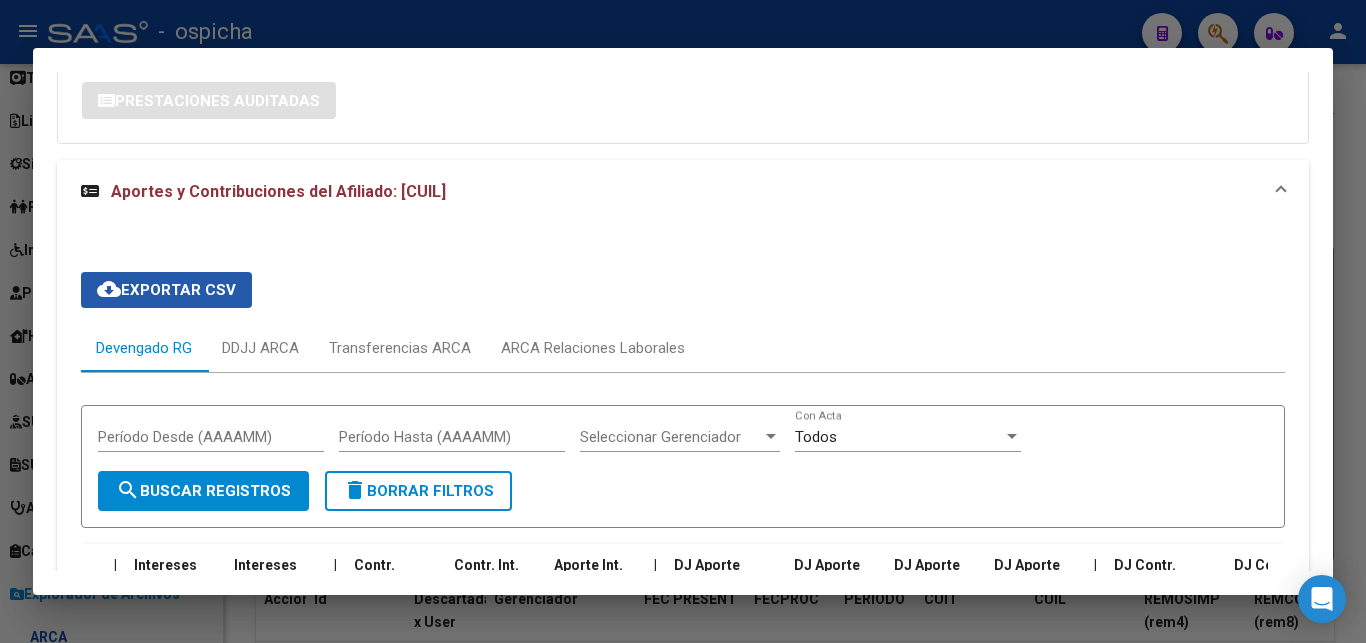 click on "cloud_download  Exportar CSV" at bounding box center (166, 290) 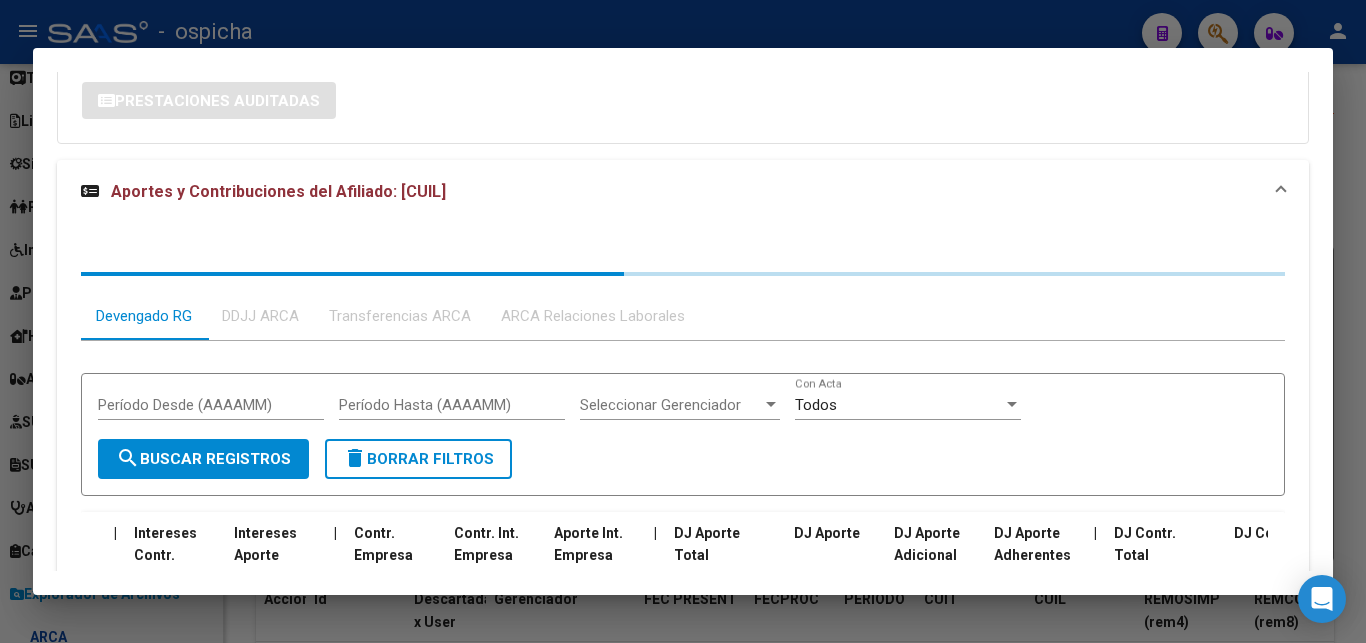 scroll, scrollTop: 0, scrollLeft: 1445, axis: horizontal 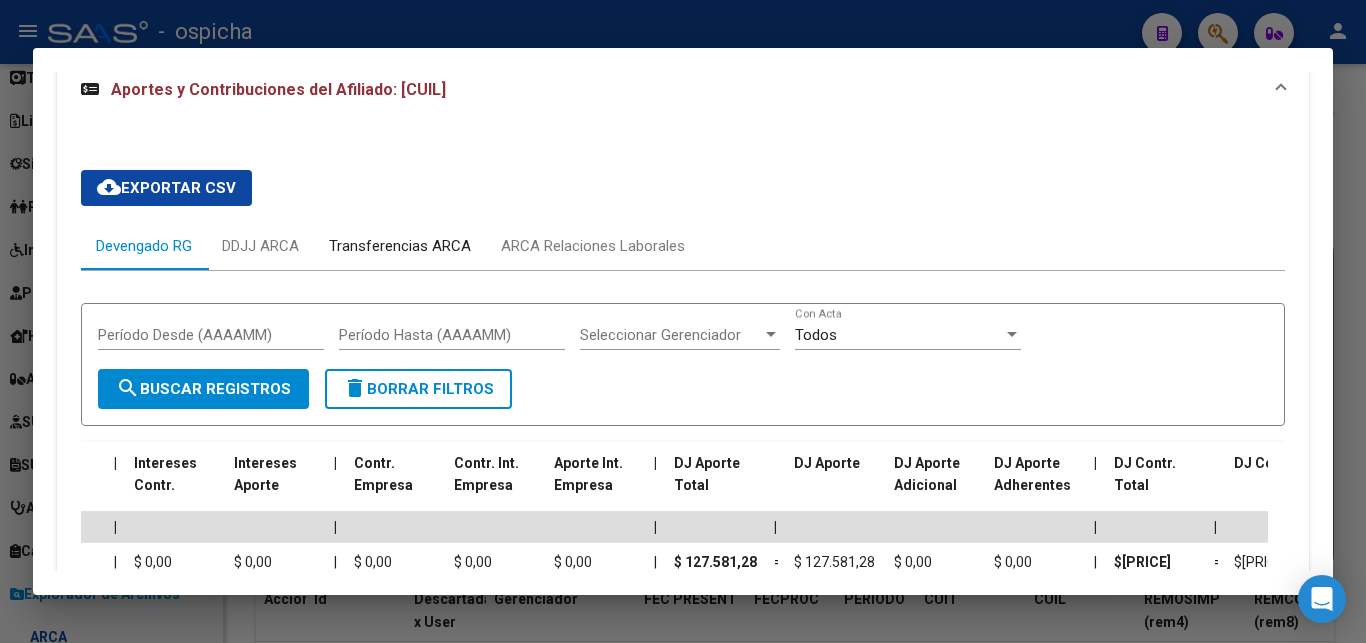 click on "Transferencias ARCA" at bounding box center [400, 246] 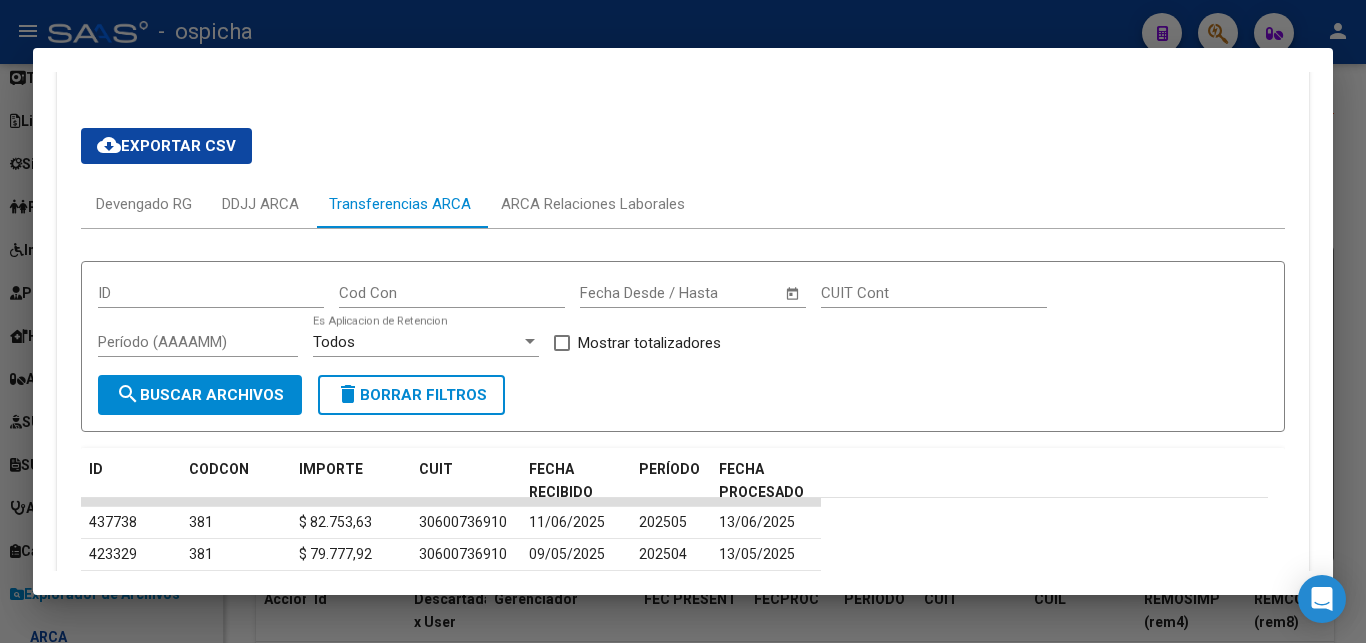 scroll, scrollTop: 696, scrollLeft: 0, axis: vertical 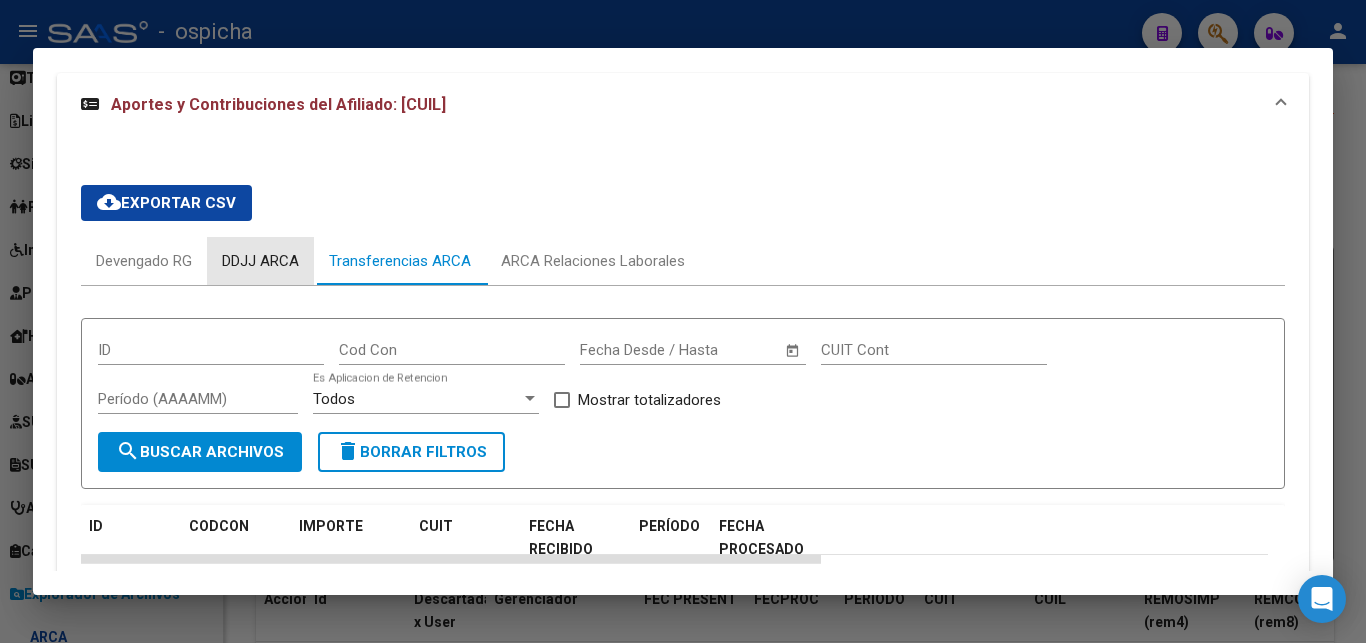 click on "DDJJ ARCA" at bounding box center [260, 261] 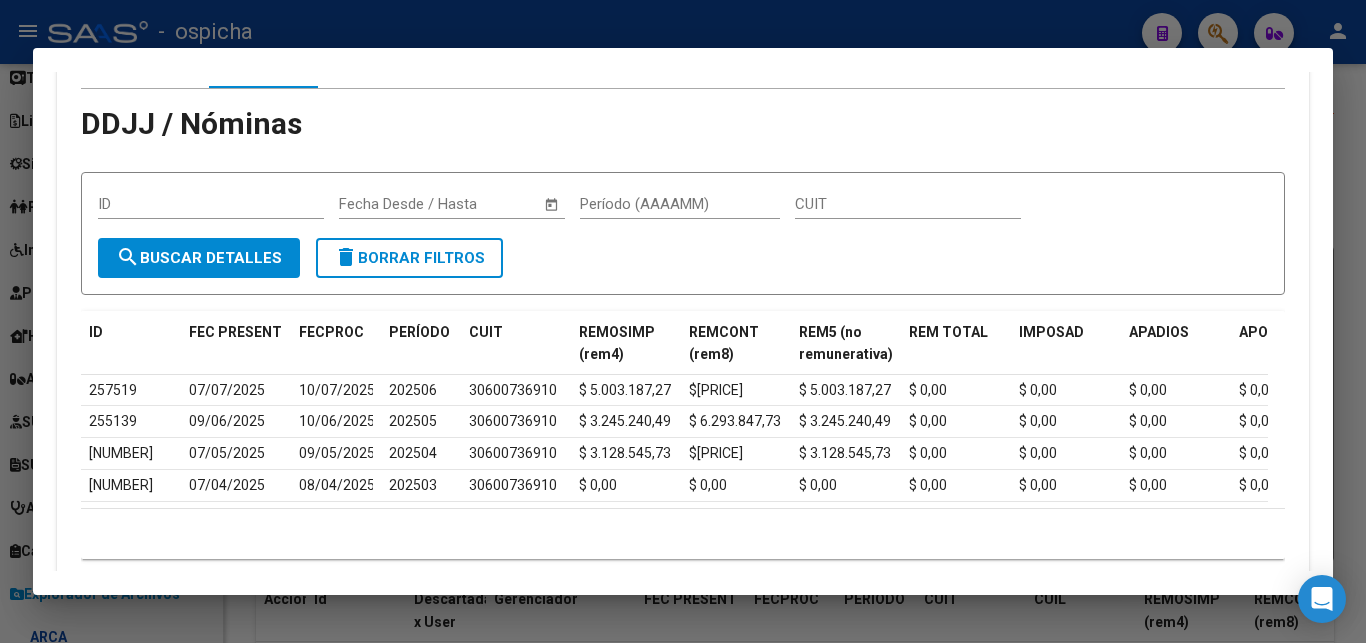 scroll, scrollTop: 988, scrollLeft: 0, axis: vertical 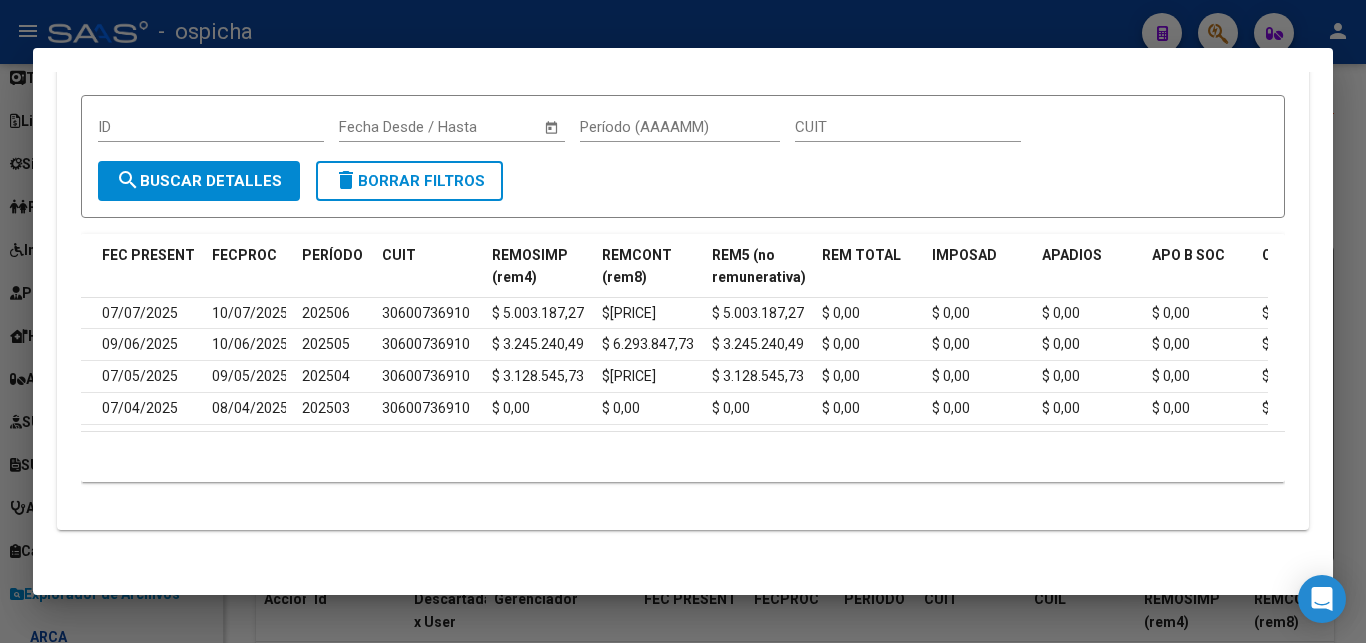 click on "10 total   1" 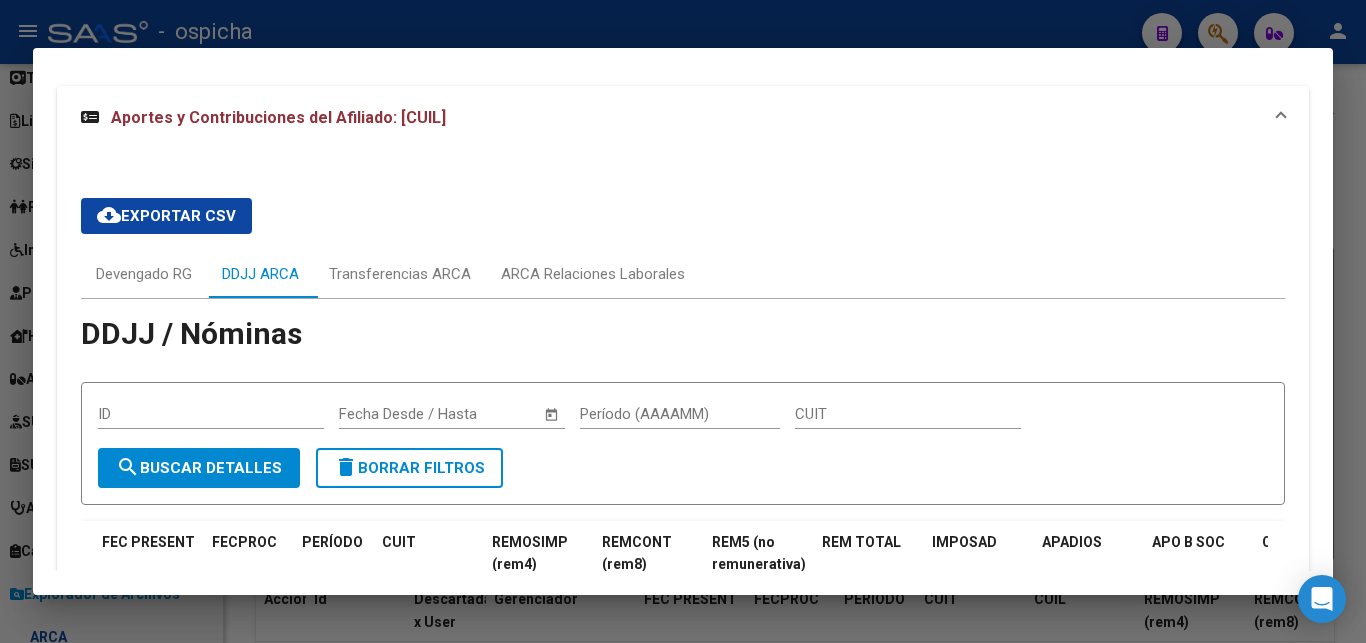 scroll, scrollTop: 682, scrollLeft: 0, axis: vertical 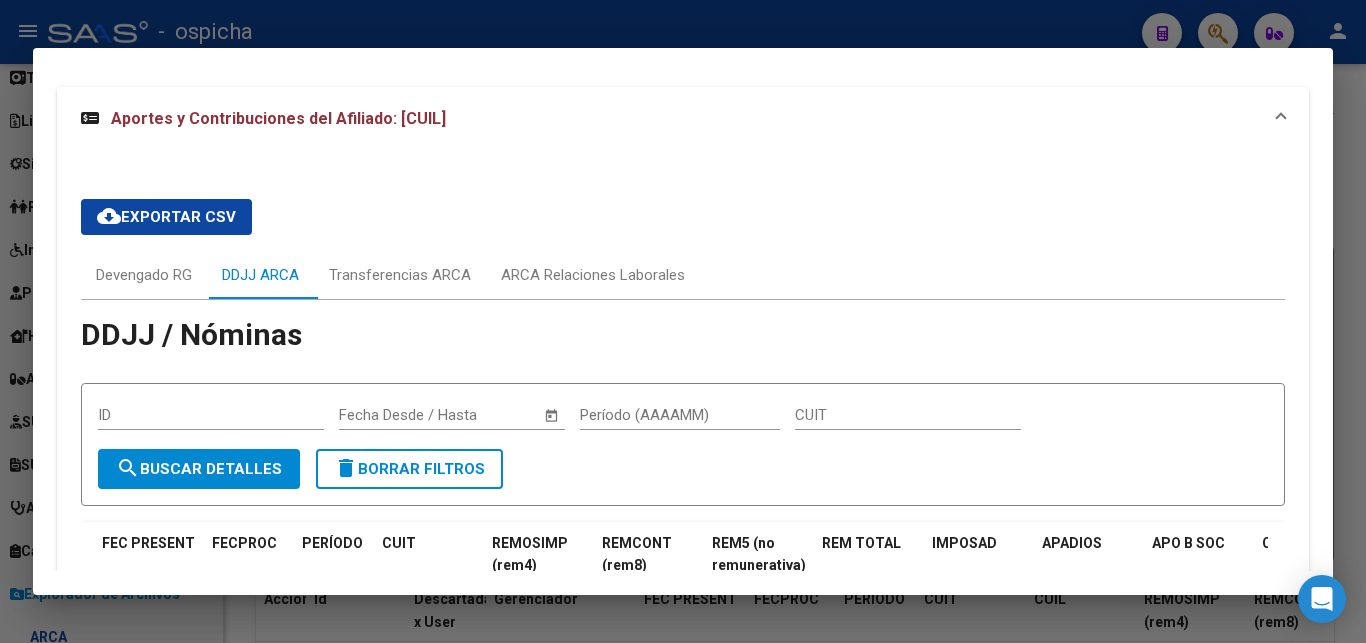 click at bounding box center [683, 321] 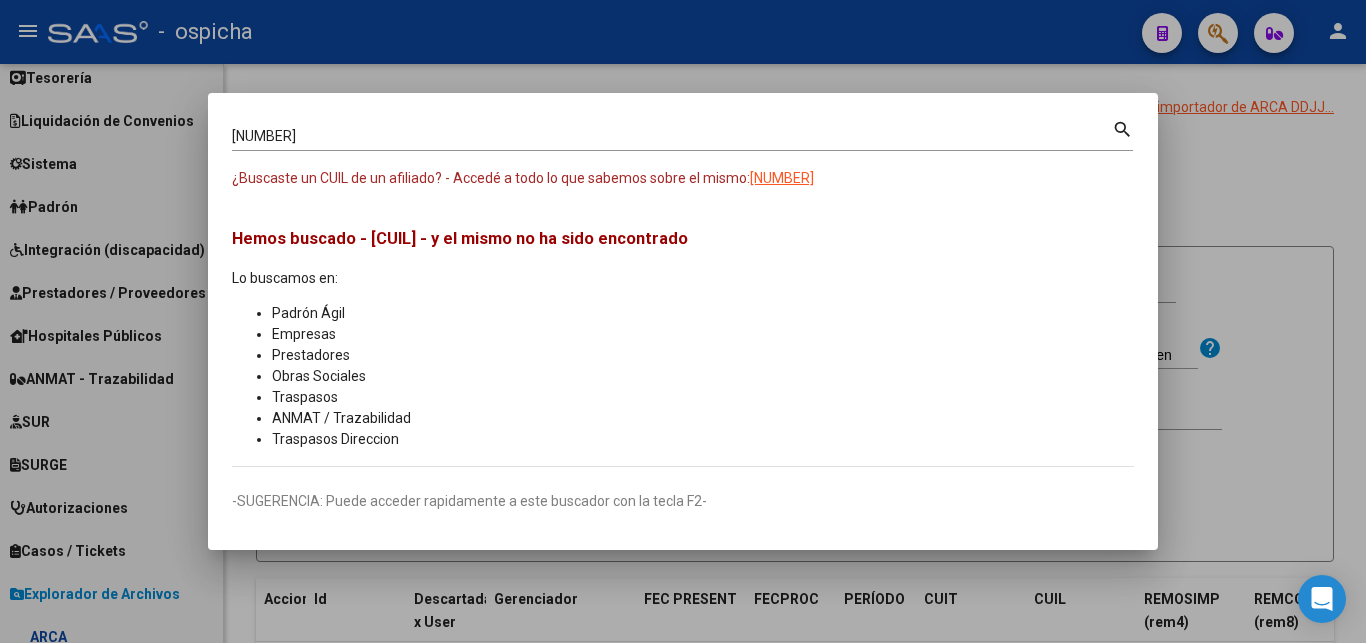 click on "[NUMBER]" at bounding box center [672, 136] 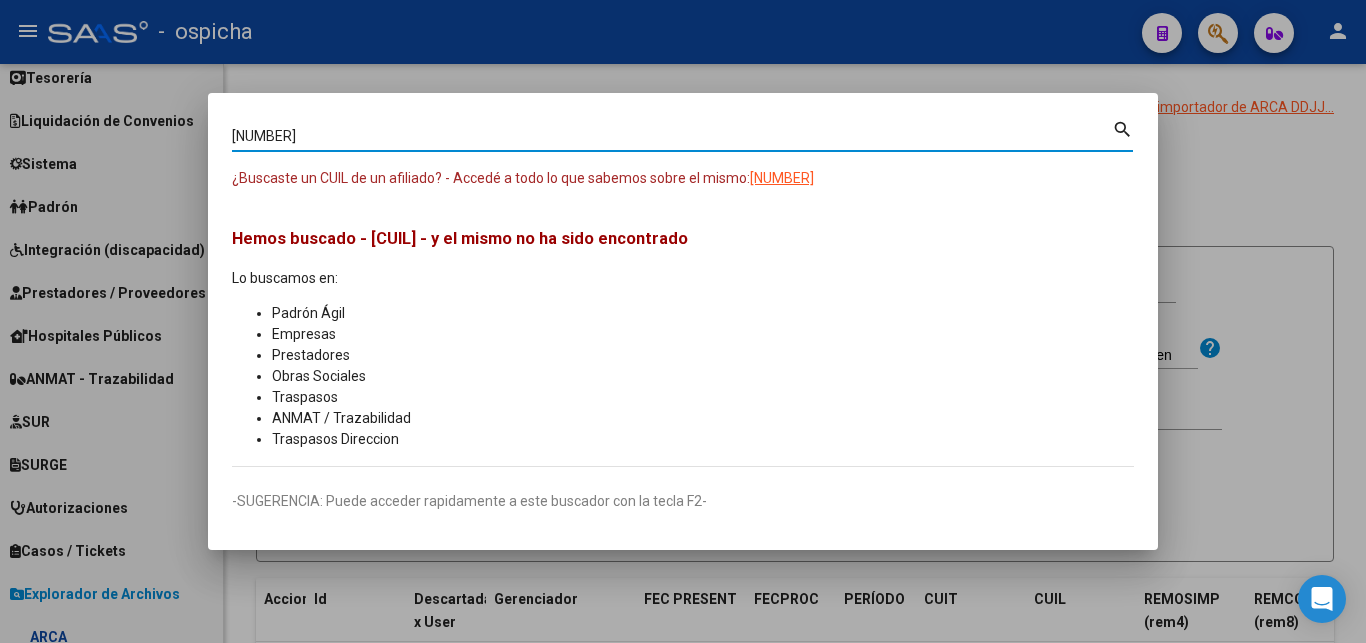 click on "[NUMBER]" at bounding box center [672, 136] 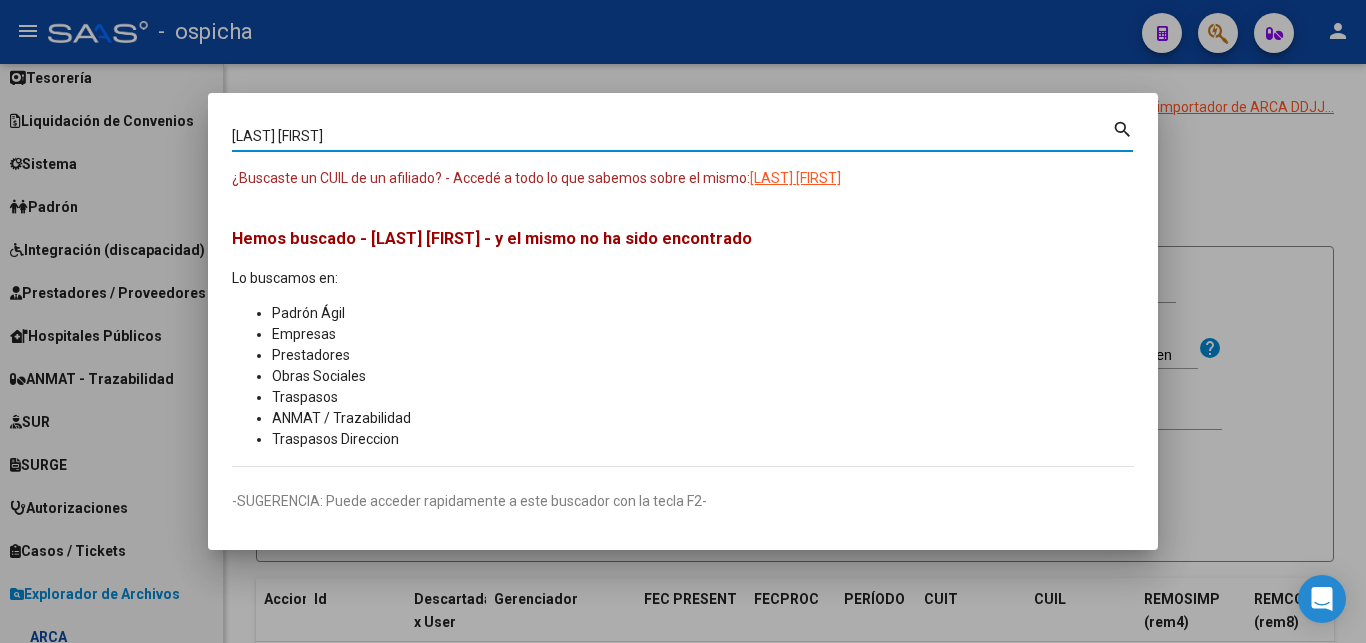 type on "[LAST] [FIRST]" 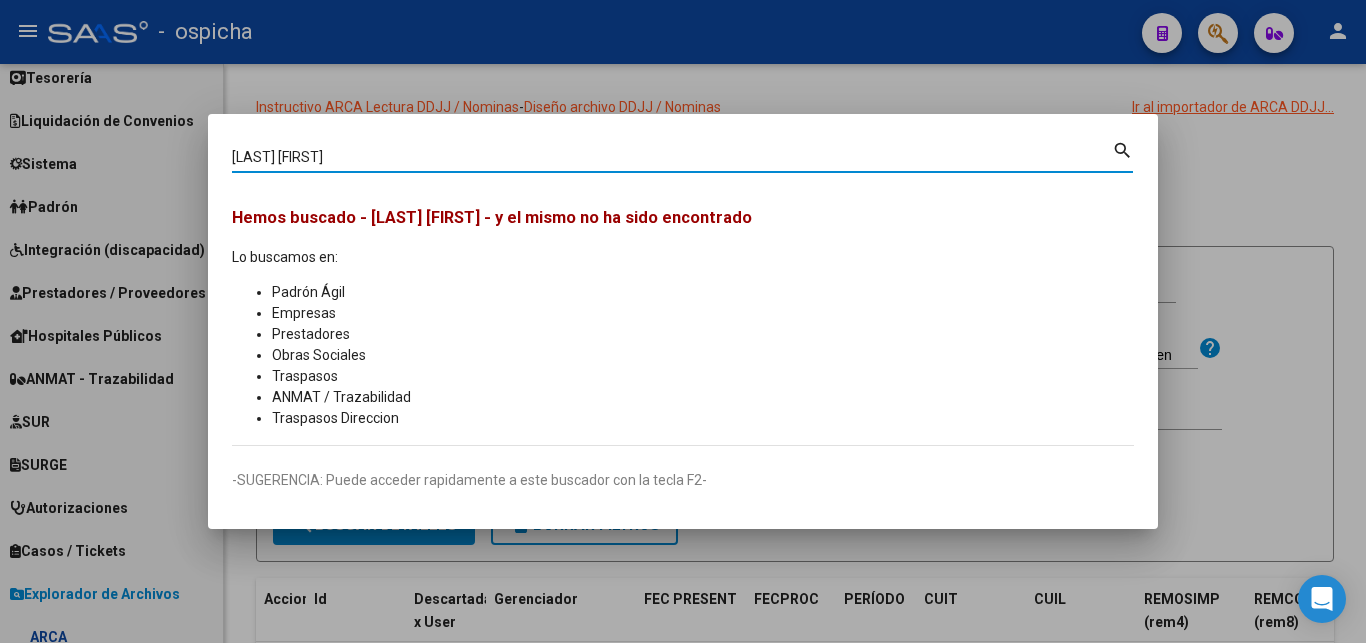 click on "[LAST] [FIRST]" at bounding box center (672, 157) 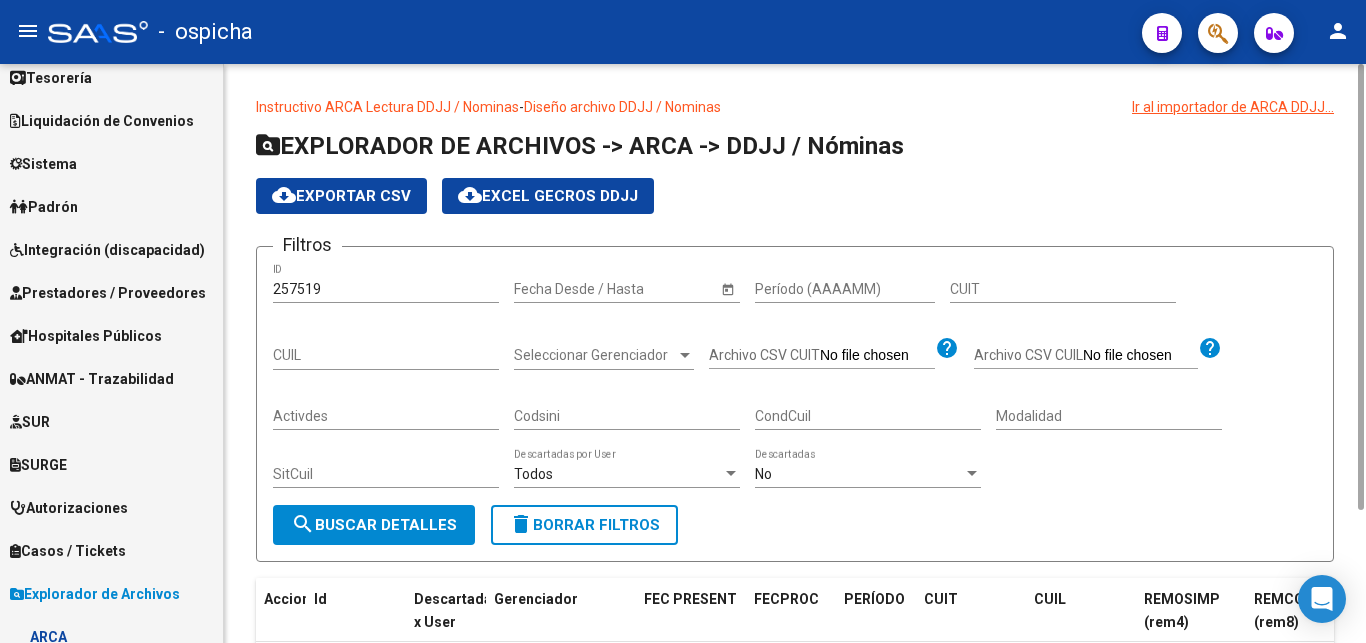 click on "Instructivo ARCA Lectura DDJJ / Nominas  -  Diseño archivo DDJJ / Nominas Ir al importador de ARCA DDJJ...
EXPLORADOR DE ARCHIVOS -> ARCA -> DDJJ / Nóminas cloud_download  Exportar CSV  cloud_download  EXCEL GECROS DDJJ  Filtros [NUMBER] ID Start date – Fecha Desde / Hasta   Período (AAAAMM)  CUIT CUIL Seleccionar Gerenciador Seleccionar Gerenciador Archivo CSV CUIT help Archivo CSV CUIL help Activdes Codsini CondCuil Modalidad SitCuil Todos  Descartadas por User No  Descartadas search  Buscar Detalles  delete  Borrar Filtros  Accion Id Descartada x User Gerenciador FEC PRESENT FECPROC PERÍODO CUIT CUIL REMOSIMP (rem4) REMCONT (rem8) REM TOTAL IMPOSAD APADIOS APO B SOC CONOS GRPFAM NOGRPFAM SECOBLIG CONDCUIL SITCUIL ACTIVDES MODALIDAD CODSINI ZONA ESPOSA EXCOSAPO INDRET INDEXCCON ORIGRECT RELEASE VER CODOSOC REM5 (no remunerativa) VERSION ARCA ARCHIVO ID Nombre y Apellido Afiliado Activo Descartada [NUMBER] [DATE] [DATE] 202506 [NUMBER] [NUMBER] $[PRICE] $[PRICE] $[PRICE] [NUMBER] [NUMBER]" 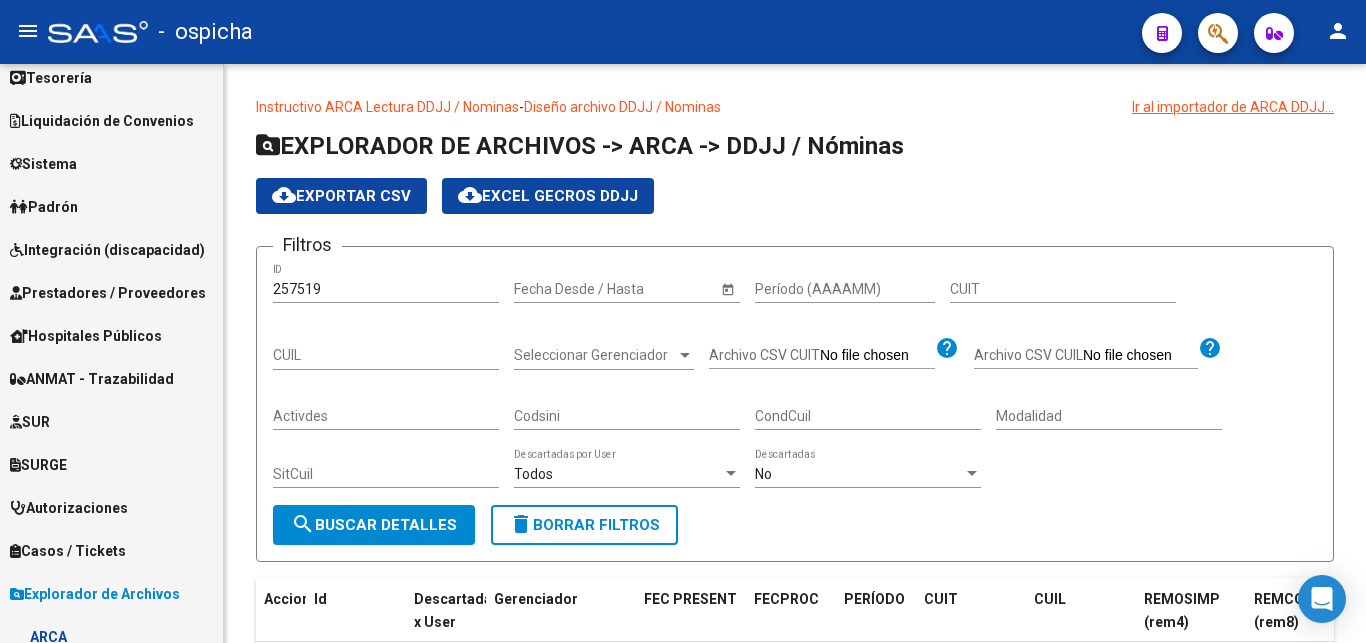 click 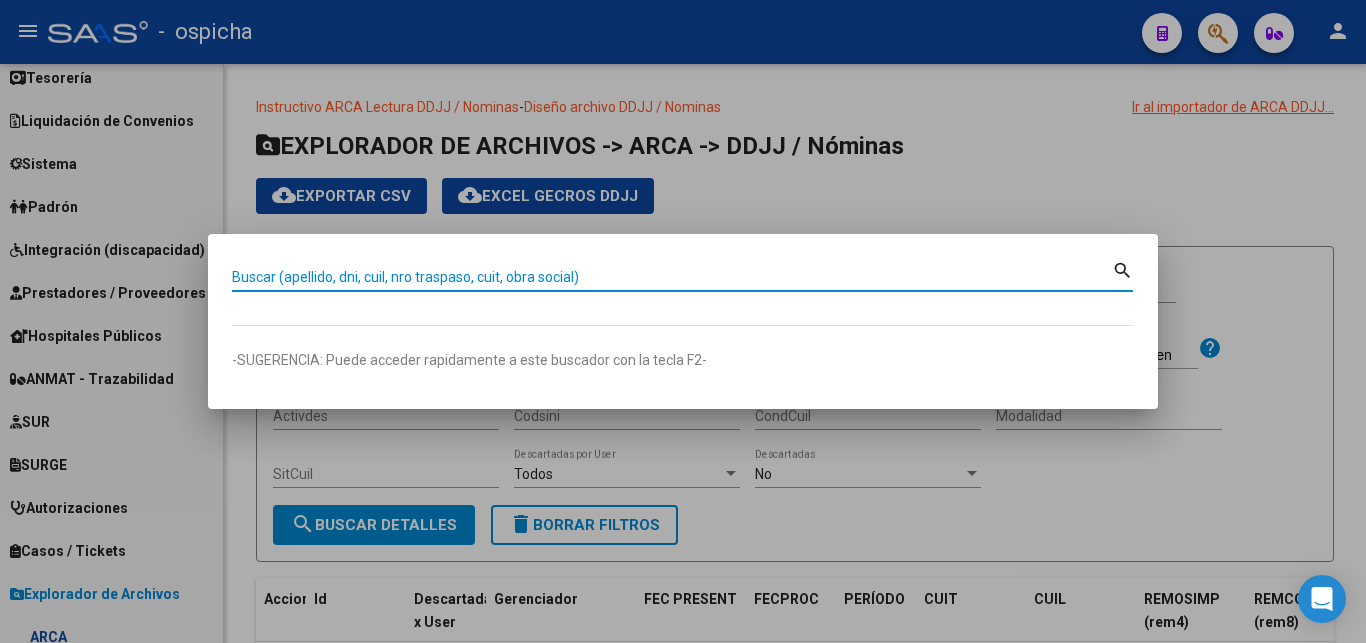 drag, startPoint x: 390, startPoint y: 271, endPoint x: 399, endPoint y: 251, distance: 21.931713 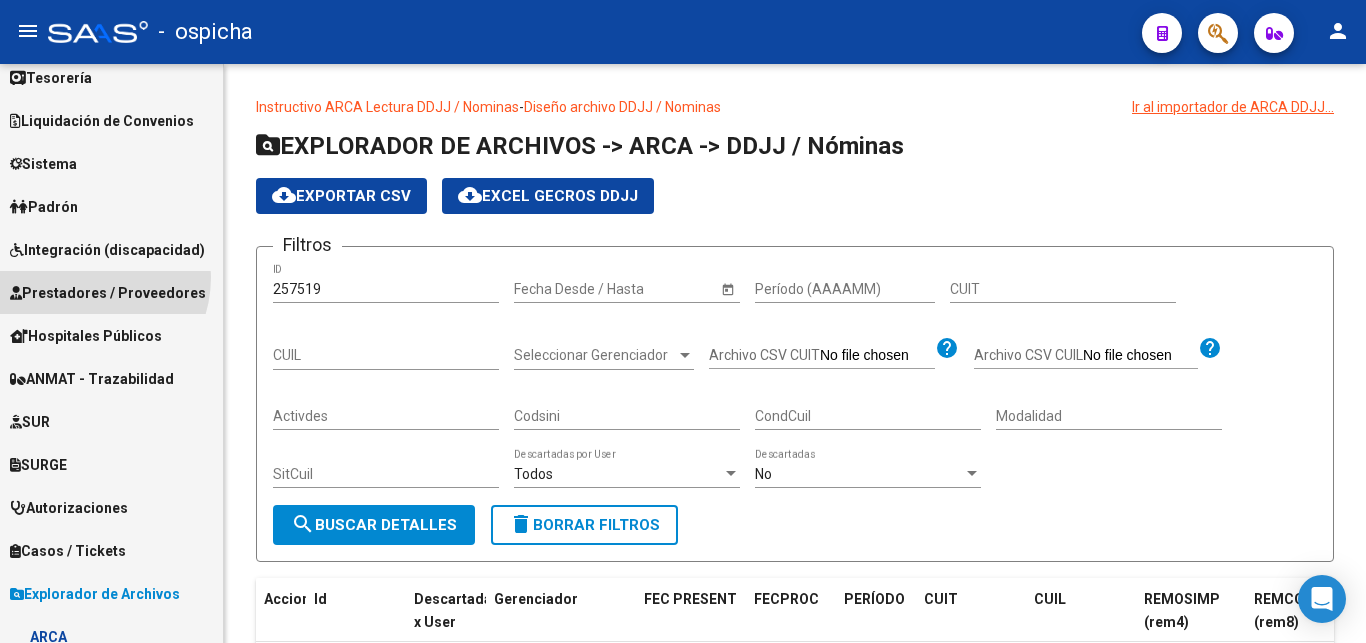 click on "Prestadores / Proveedores" at bounding box center [108, 293] 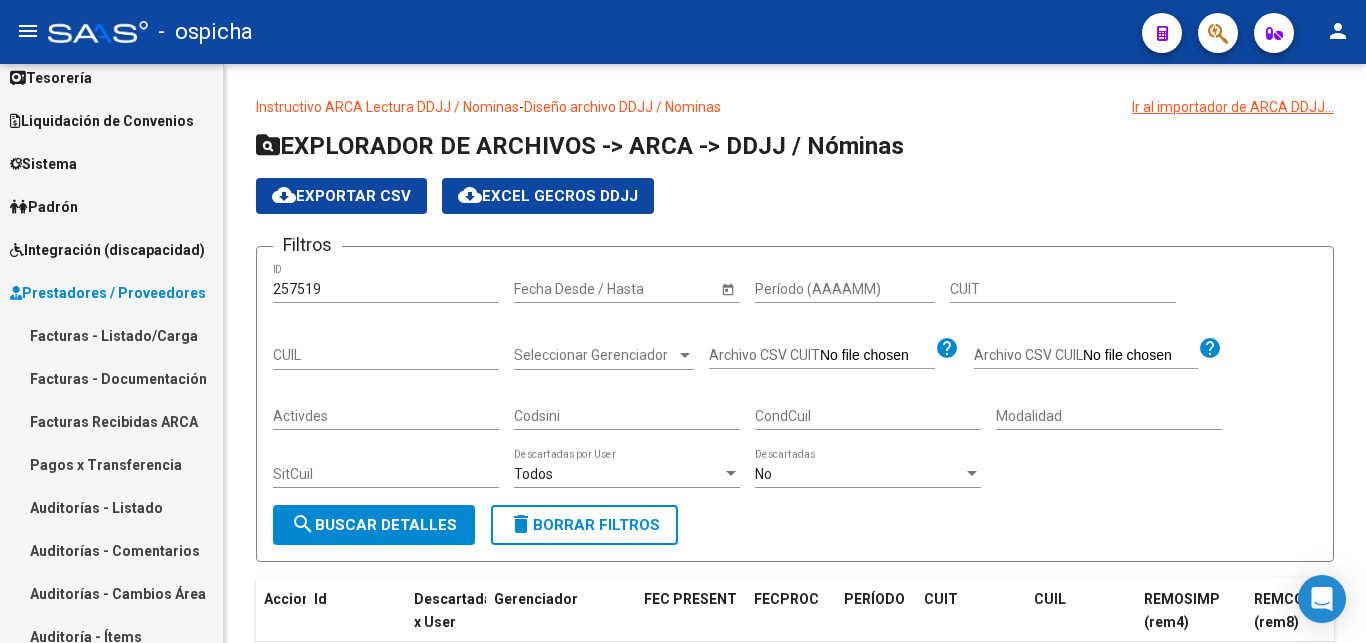click on "Facturas - Listado/Carga" at bounding box center (111, 335) 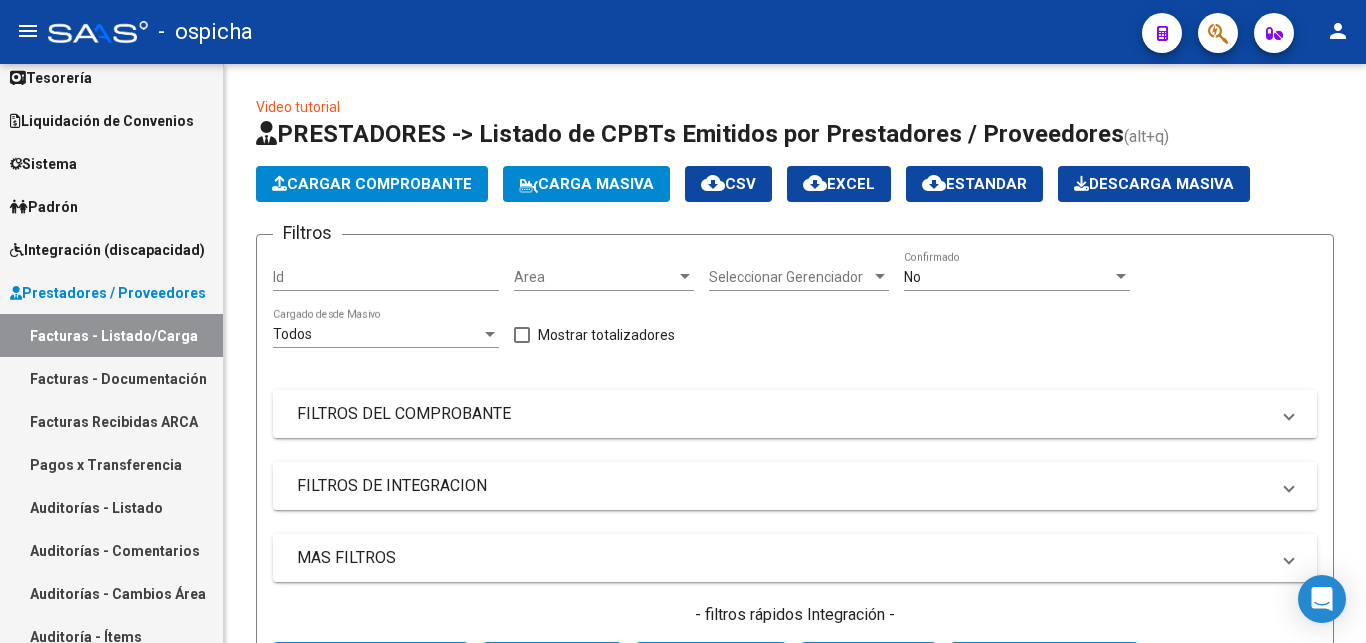 click 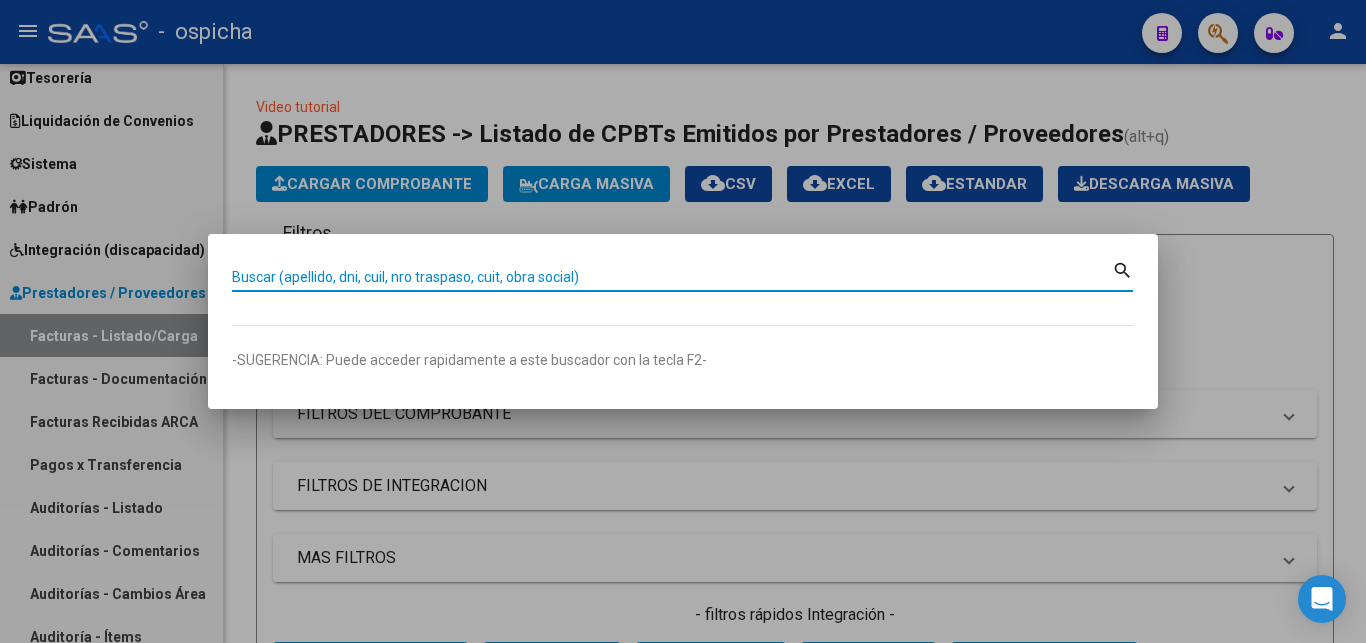 click on "Buscar (apellido, dni, cuil, nro traspaso, cuit, obra social)" at bounding box center (672, 277) 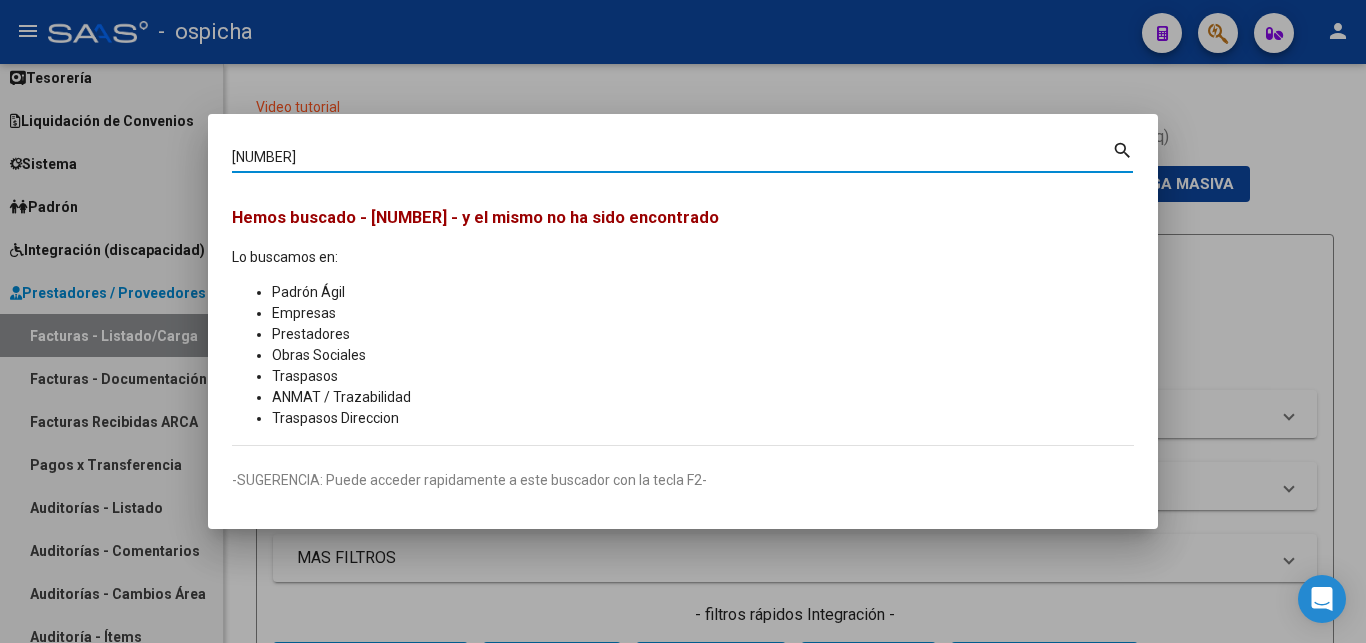 drag, startPoint x: 266, startPoint y: 158, endPoint x: 286, endPoint y: 175, distance: 26.24881 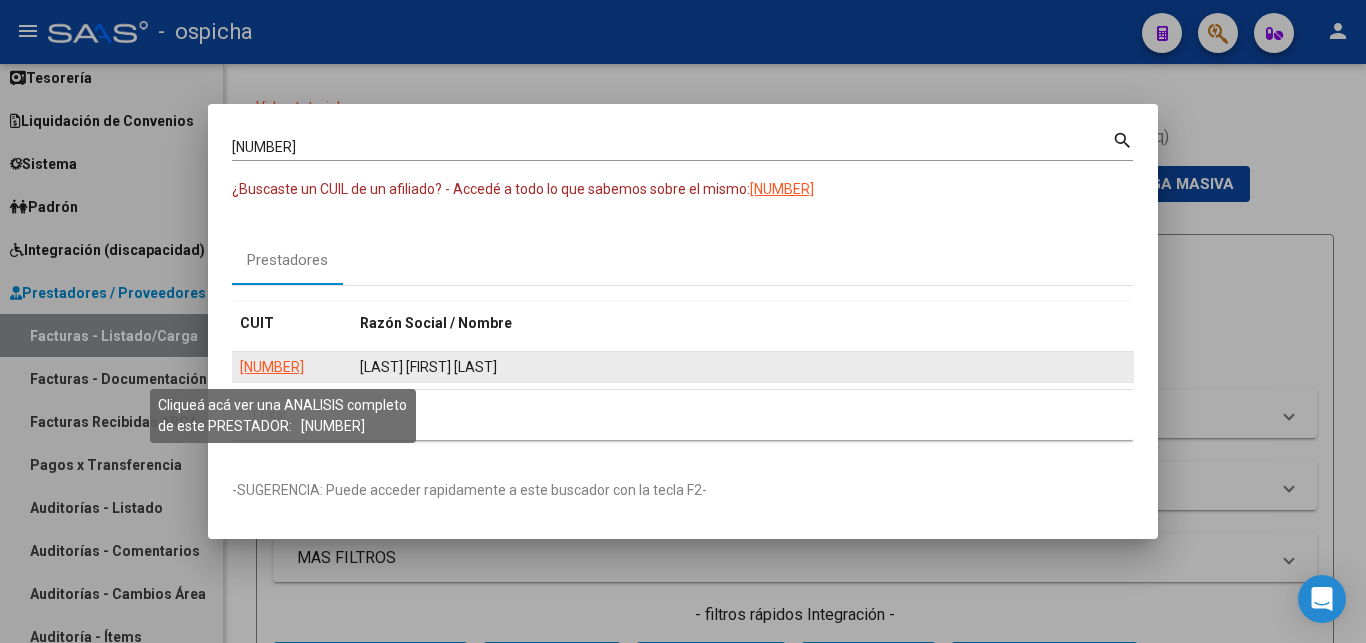 click on "[NUMBER]" 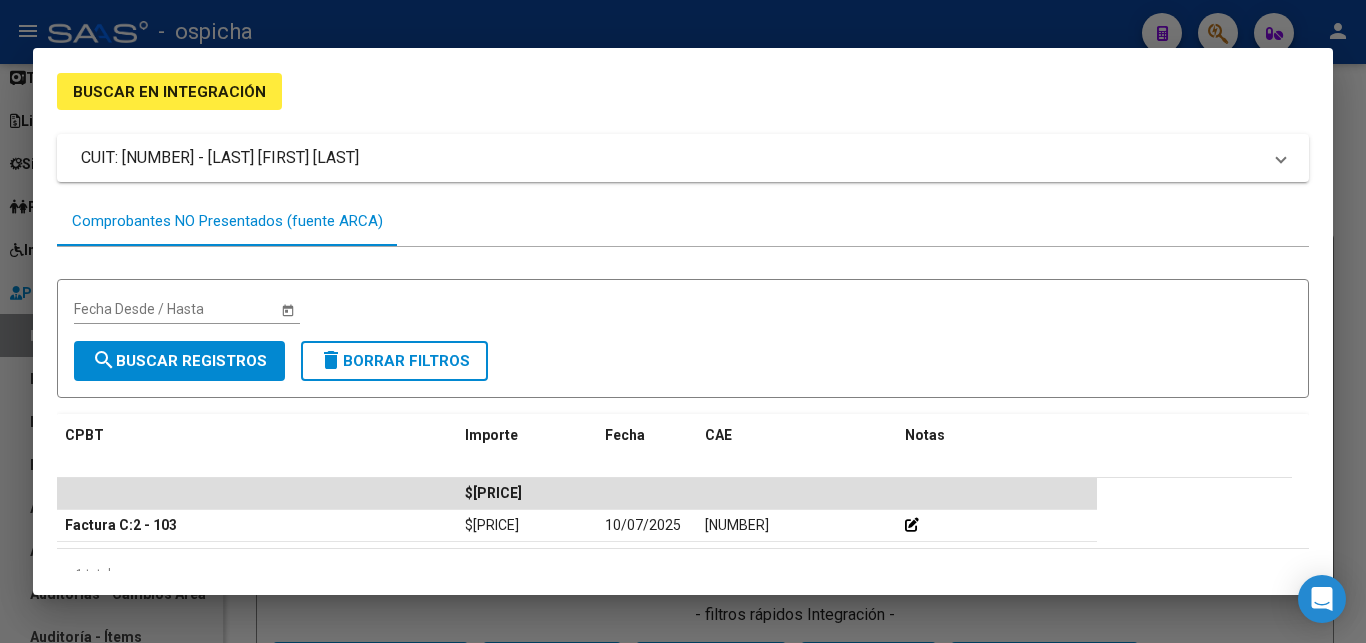scroll, scrollTop: 180, scrollLeft: 0, axis: vertical 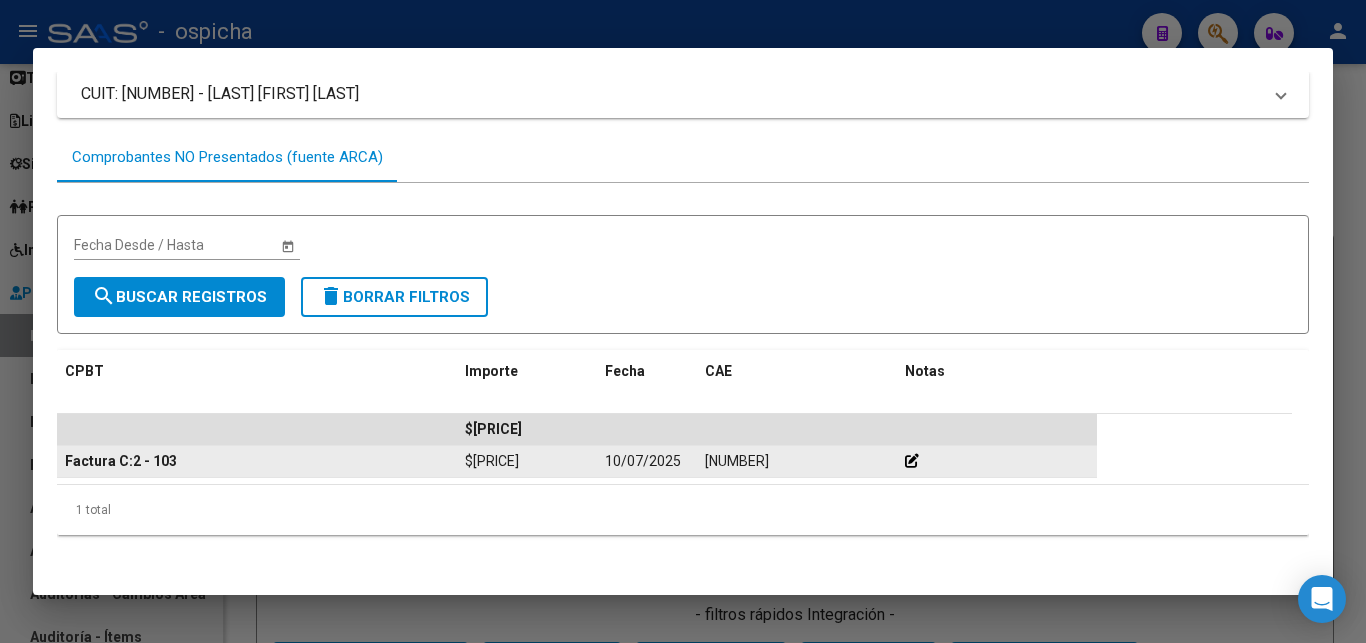 click on "Factura C:  2 - 103" 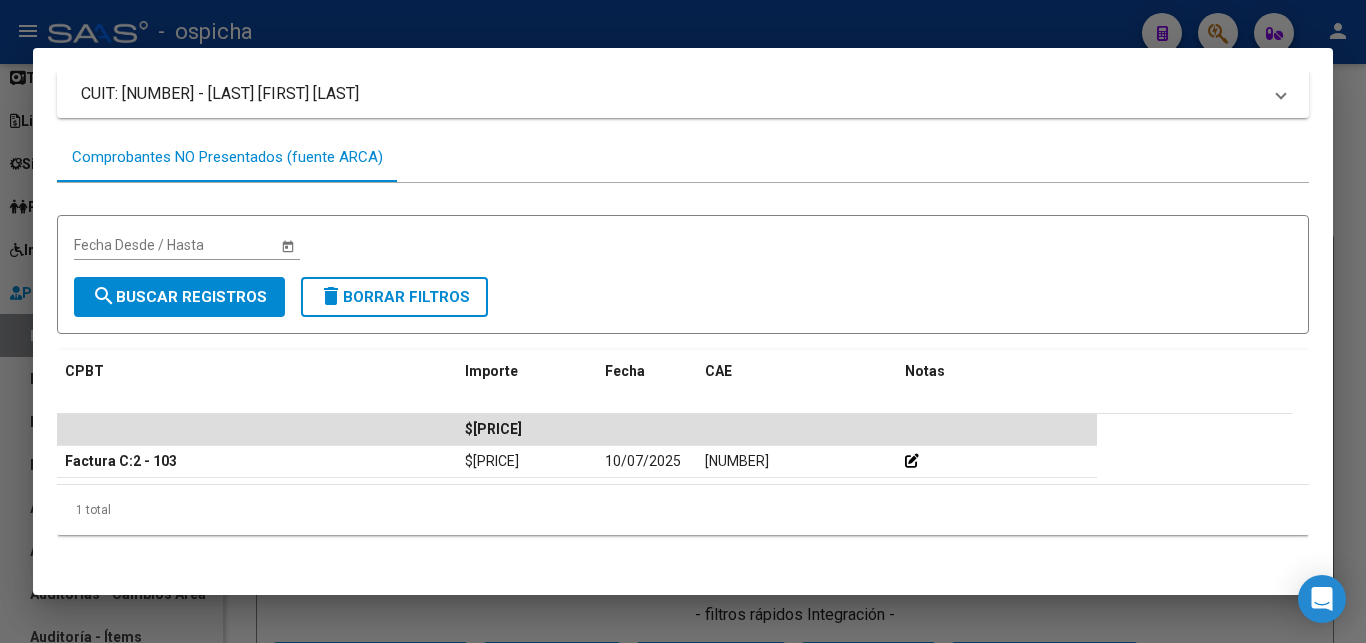 click at bounding box center [683, 321] 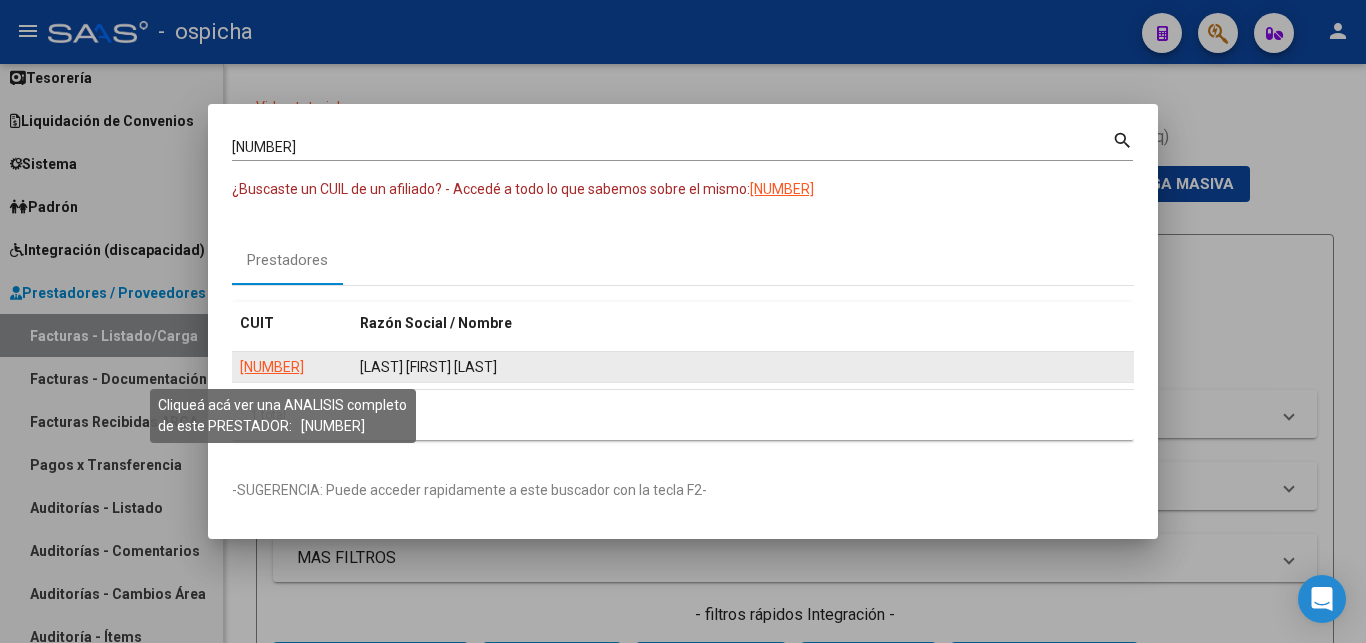 click on "[NUMBER]" 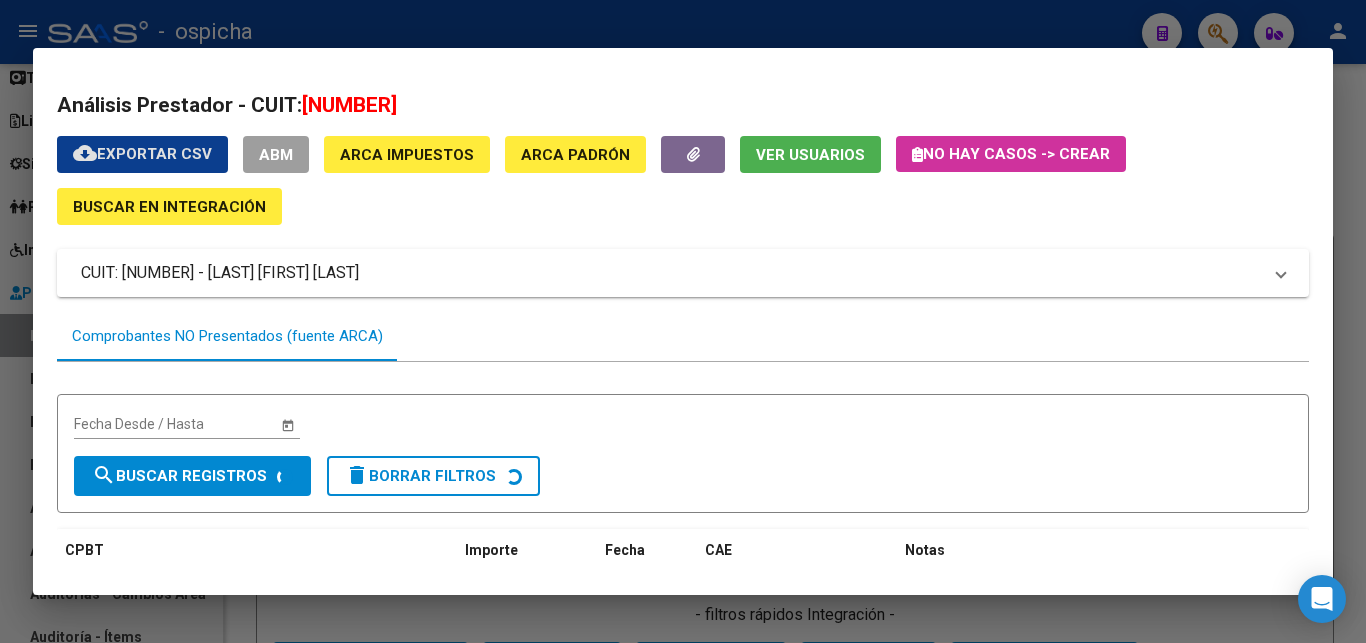 click on "ARCA Impuestos" at bounding box center [407, 155] 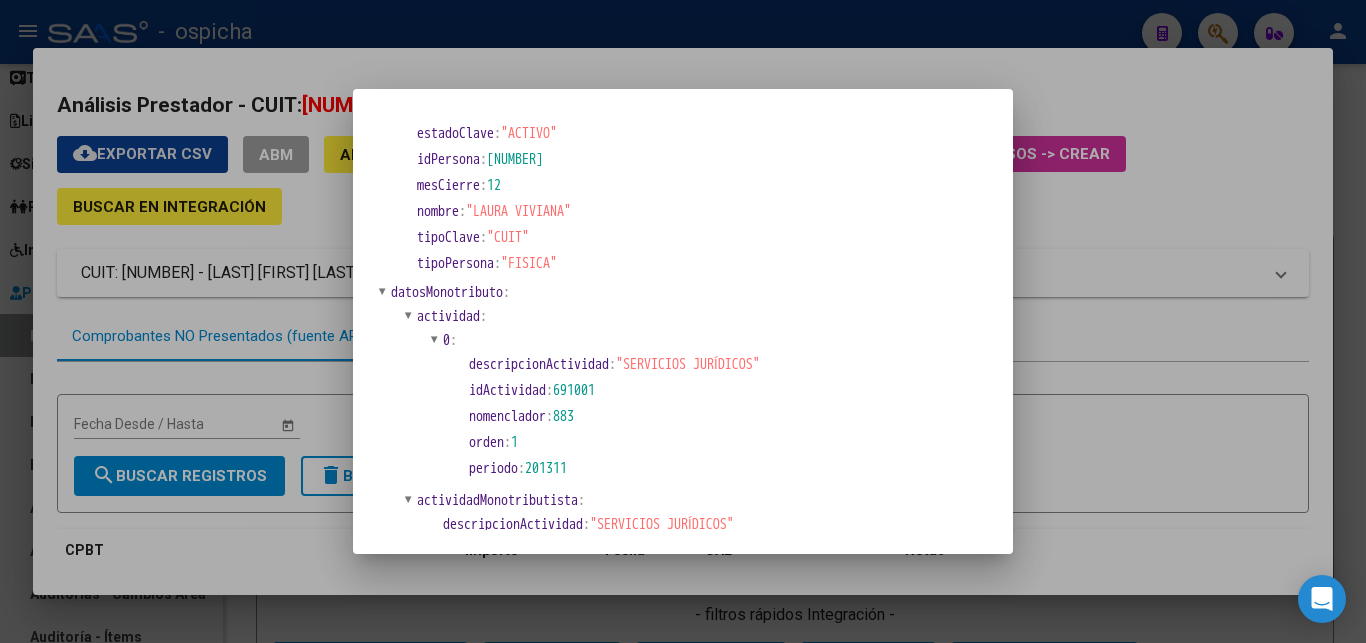 scroll, scrollTop: 245, scrollLeft: 0, axis: vertical 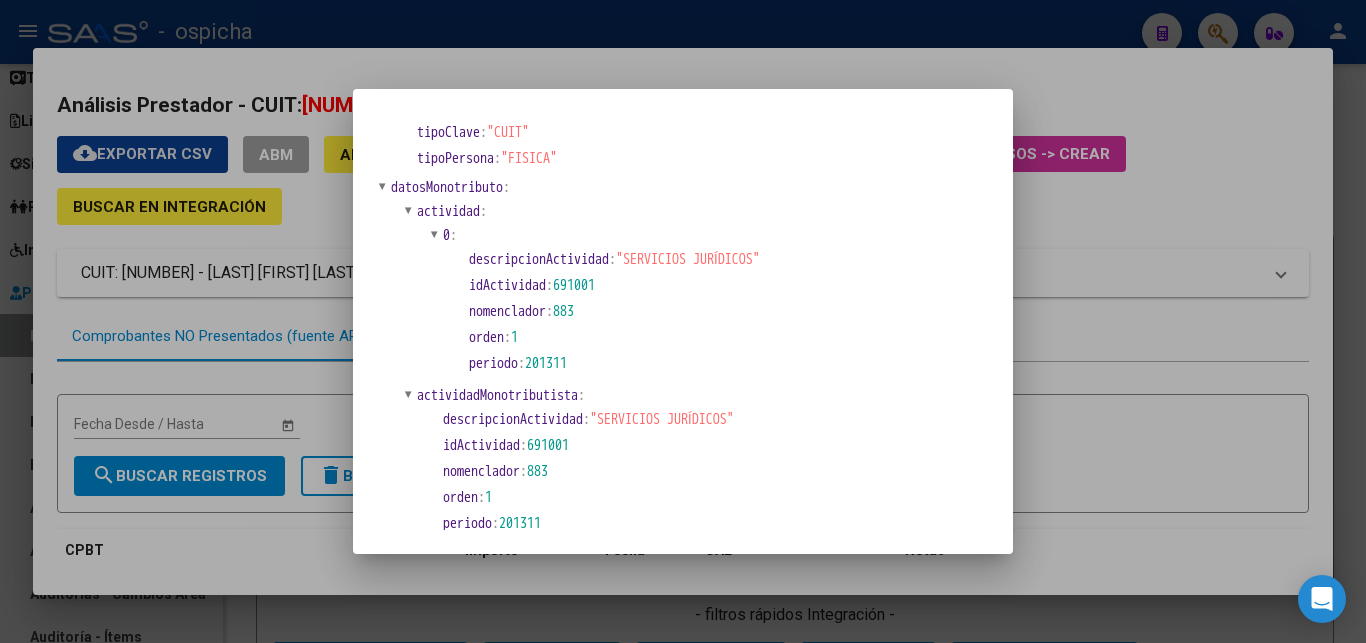 click on ""SERVICIOS JURÍDICOS"" at bounding box center (688, 259) 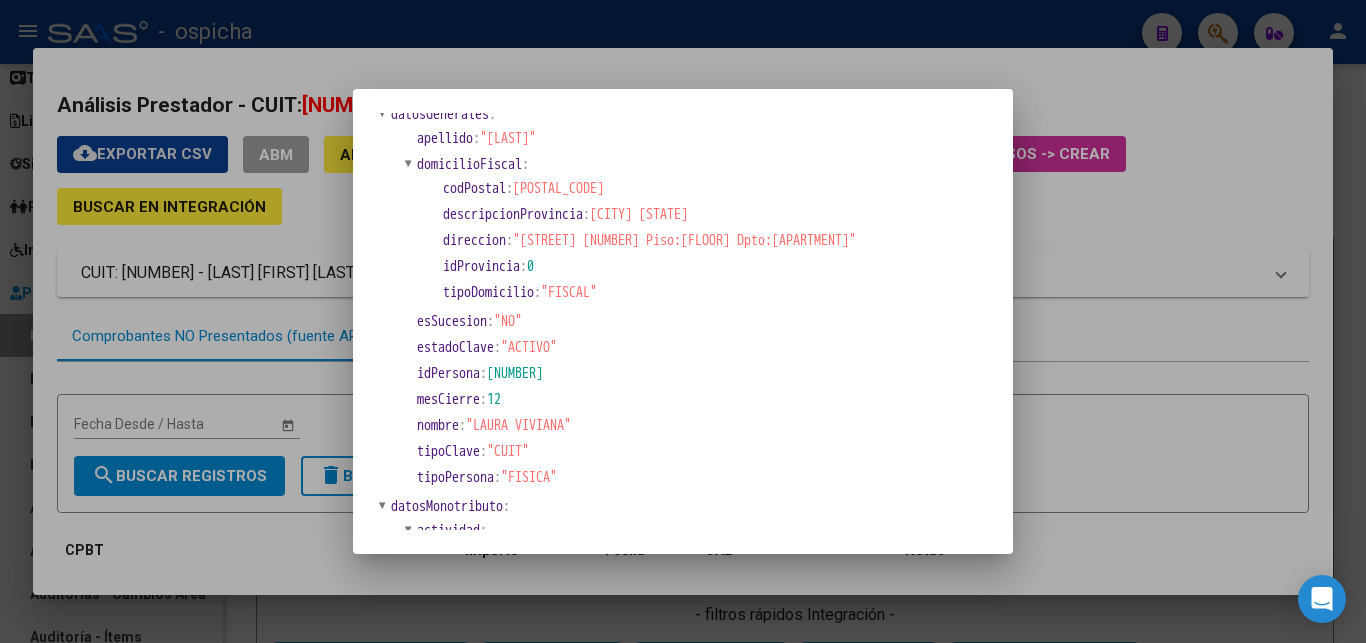 scroll, scrollTop: 0, scrollLeft: 0, axis: both 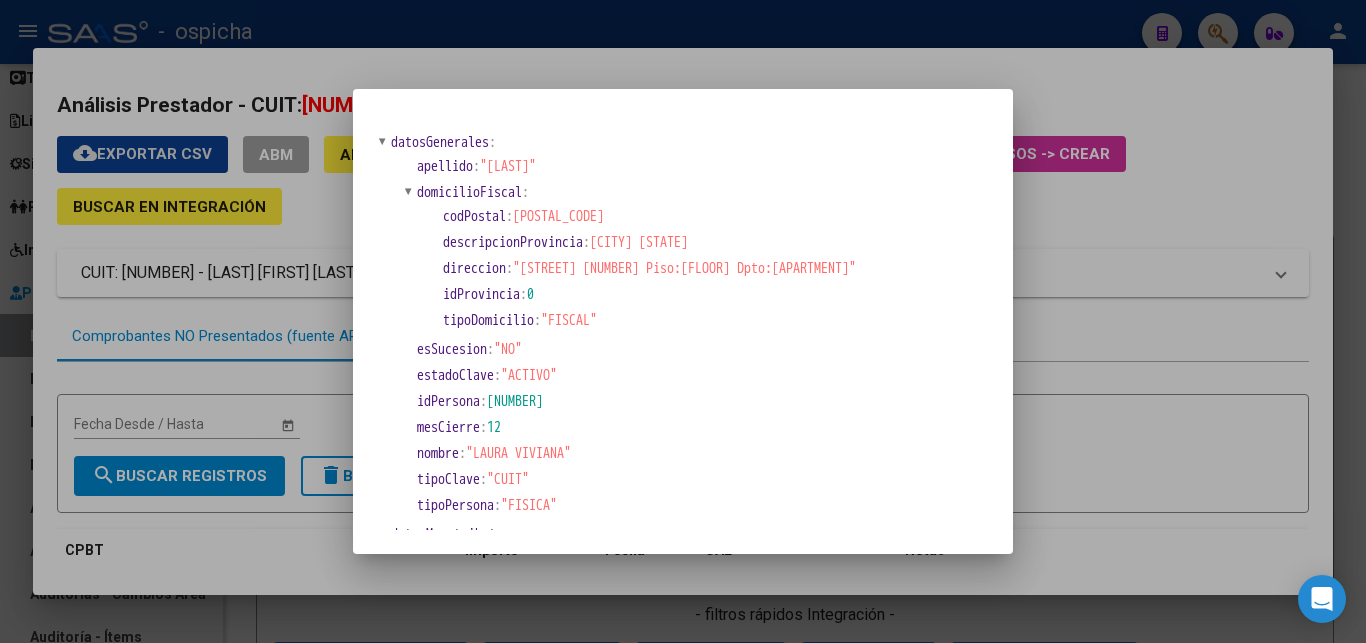 click at bounding box center [683, 321] 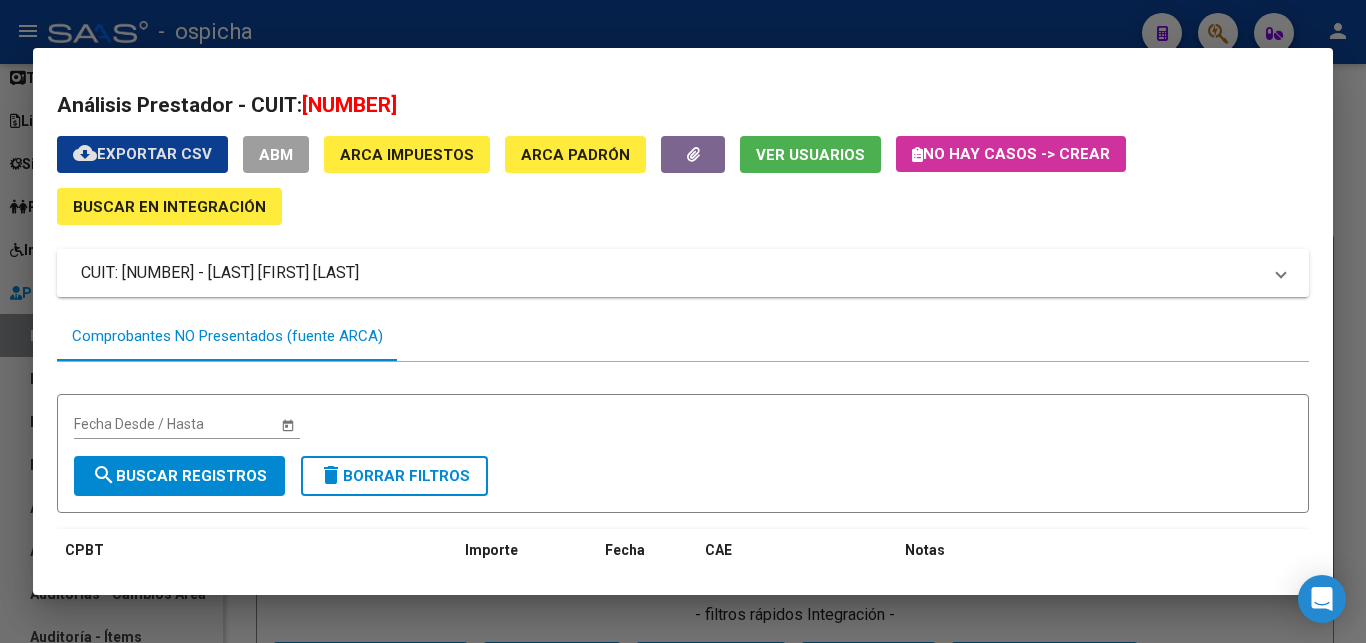 click on "CUIT: [NUMBER] - [LAST] [FIRST] [LAST]" at bounding box center (671, 273) 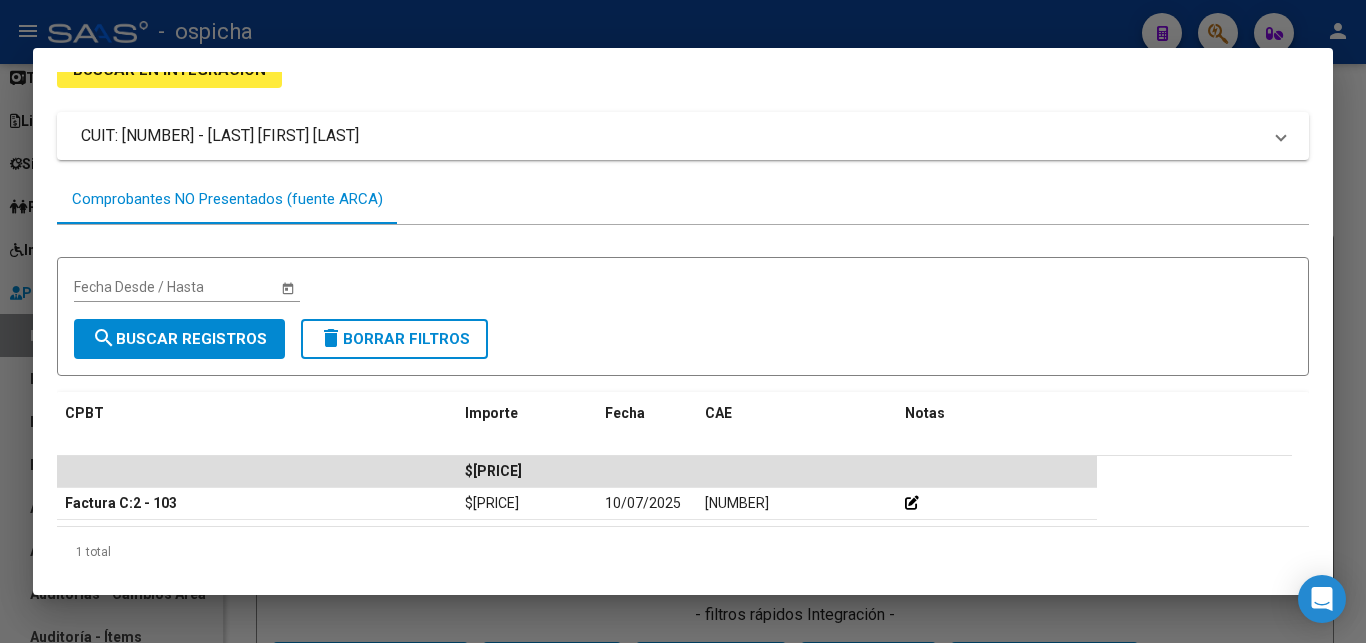 scroll, scrollTop: 180, scrollLeft: 0, axis: vertical 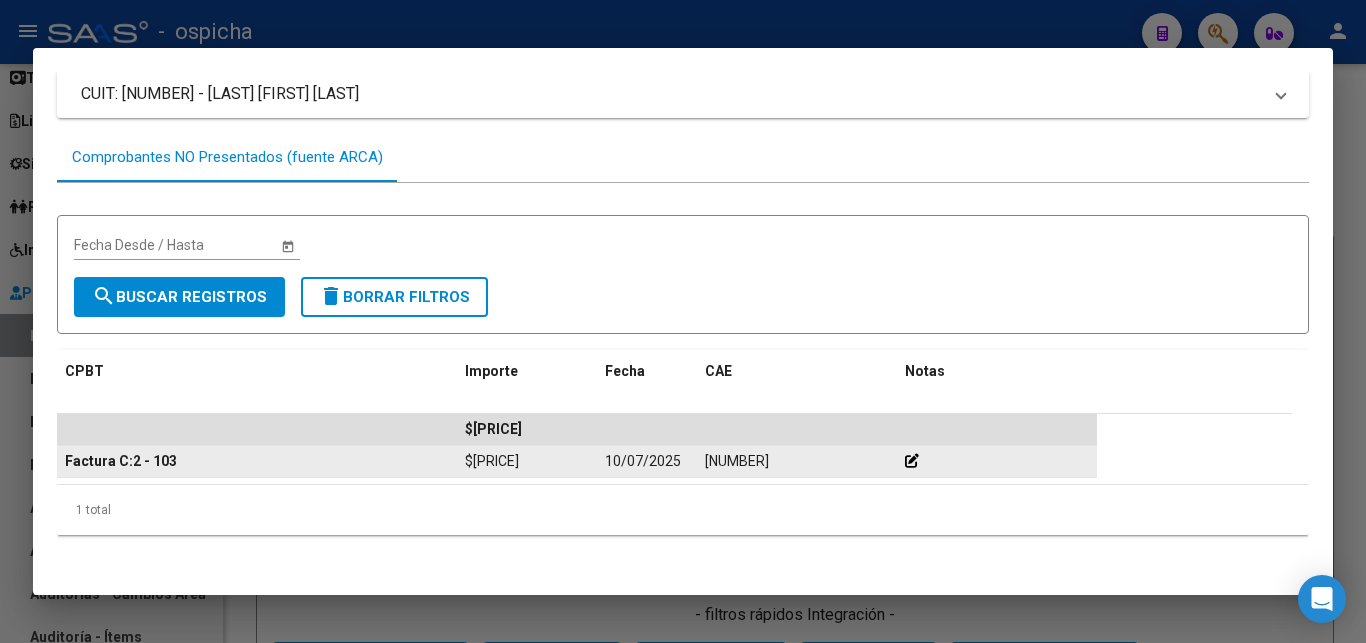 click on "$[PRICE]" 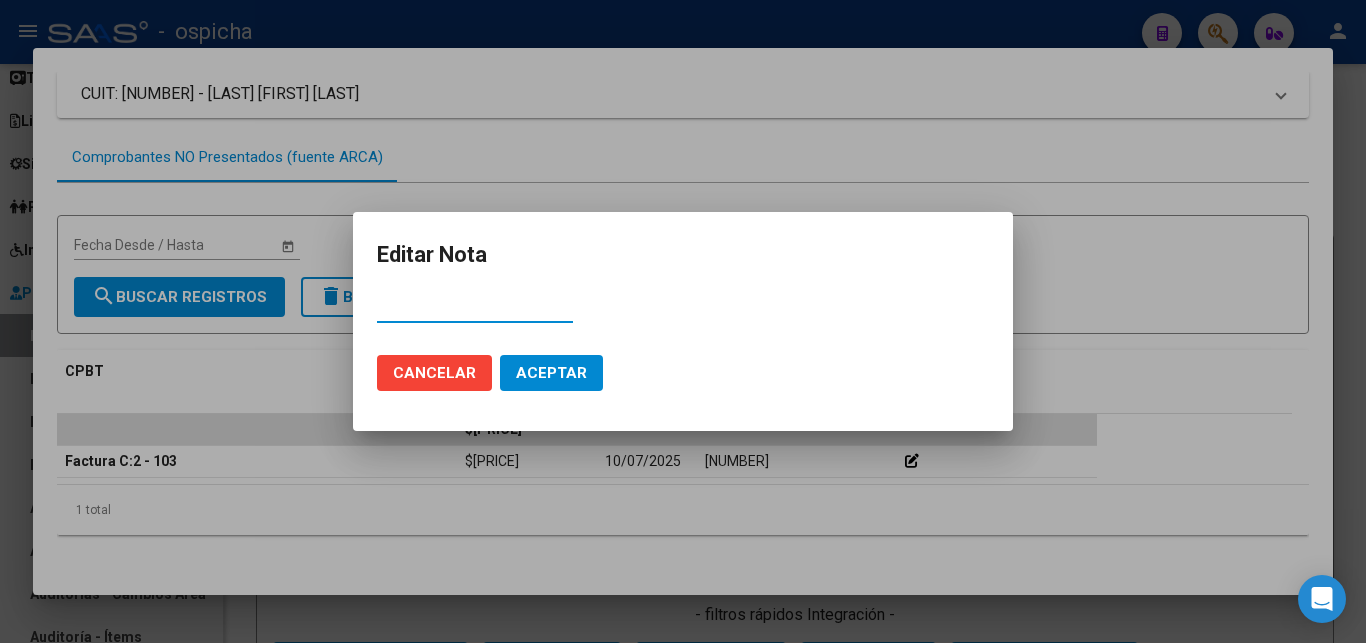click at bounding box center (683, 321) 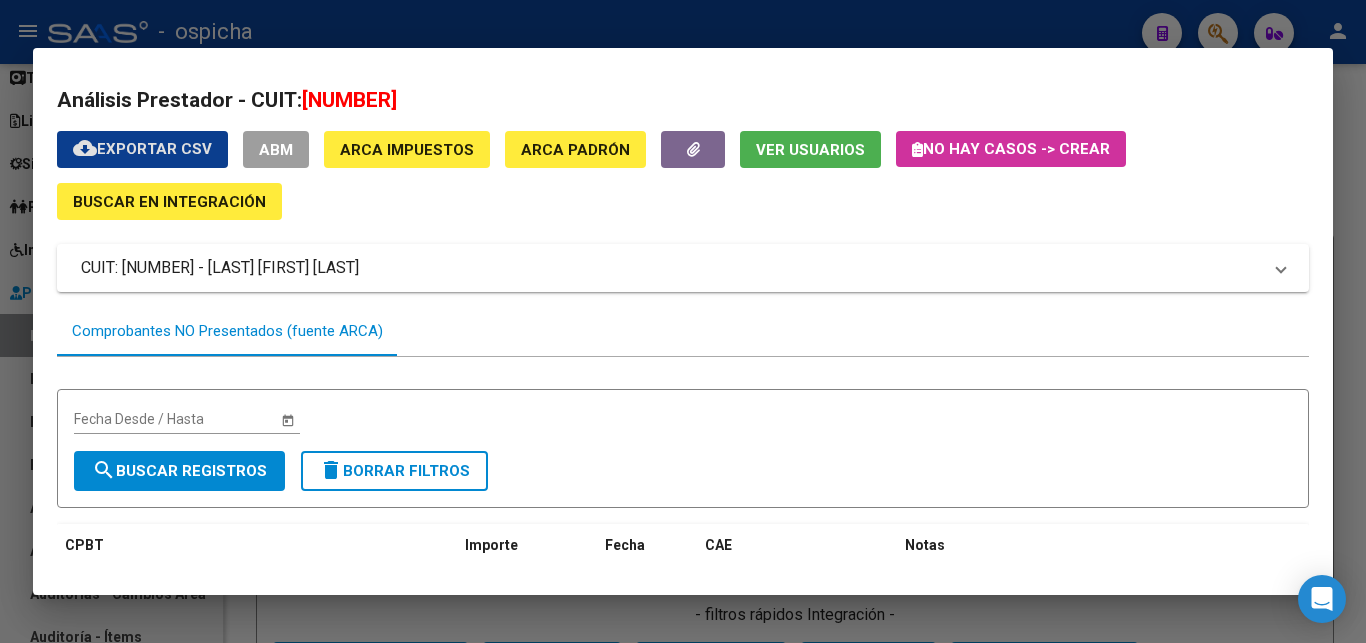scroll, scrollTop: 0, scrollLeft: 0, axis: both 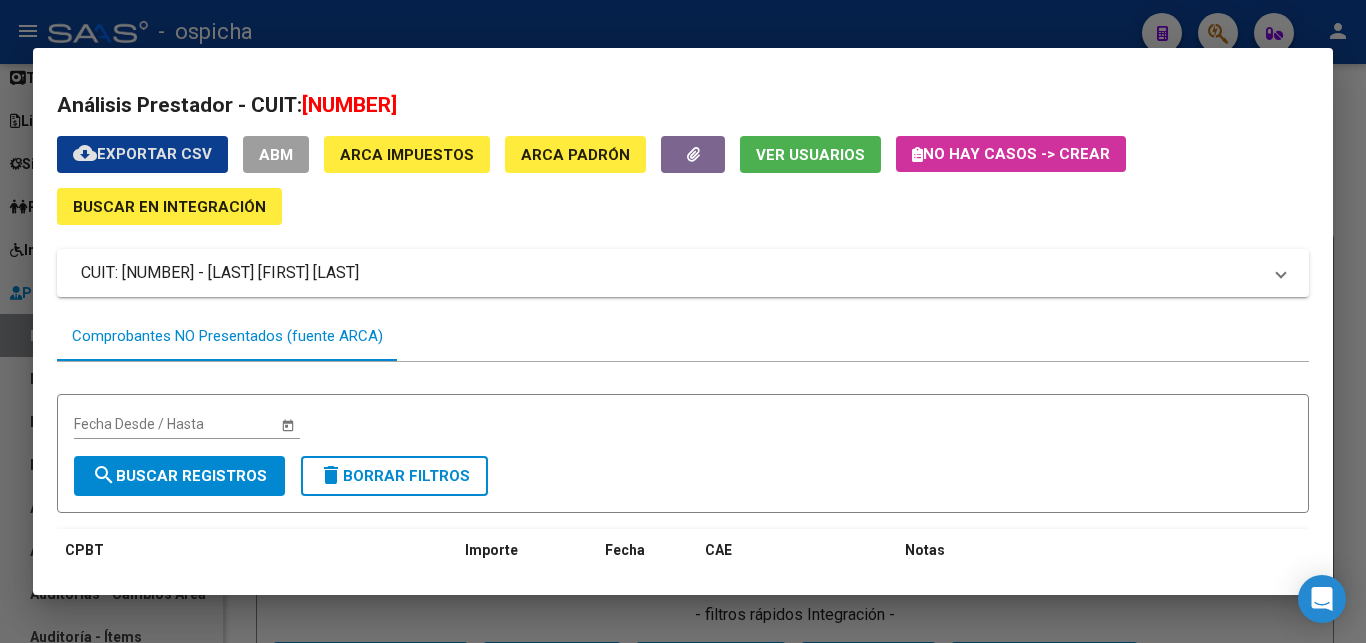 click on "ARCA Padrón" at bounding box center (575, 155) 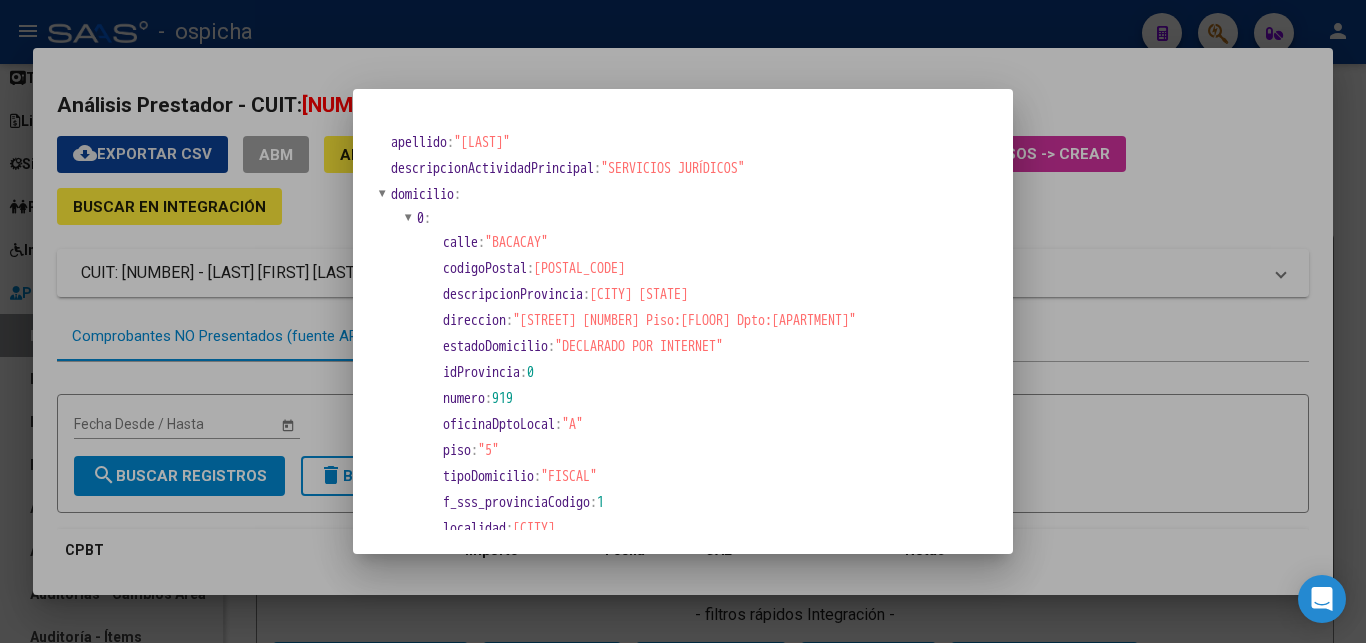 click on "apellido :  "[LAST]"descripcionActividadPrincipal :  "SERVICIOS JURÍDICOS" domicilio :  0 :  calle :  "[STREET]" codigoPostal :  "[POSTAL_CODE]" descripcionProvincia :  "[STATE]" direccion :  "[STREET] [NUMBER] Piso:[FLOOR] Dpto:[APARTMENT]" estadoDomicilio :  "DECLARADO POR INTERNET" idProvincia :  0 numero :  [NUMBER] oficinaDptoLocal :  "[APARTMENT]" piso :  "[FLOOR]" tipoDomicilio :  "FISCAL" f_sss_provinciaCodigo :  1 localidad :  "[CITY]" 1 :  calle :  "[STREET]" codigoPostal :  "[POSTAL_CODE]" descripcionProvincia :  "[STATE]" direccion :  "[STREET] [NUMBER] Piso:[FLOOR] Dpto:[APARTMENT]" estadoDomicilio :  "DECLARADO POR INTERNET" idProvincia :  1 localidad :  "[CITY]" numero :  [NUMBER] oficinaDptoLocal :  "[APARTMENT]" piso :  "[FLOOR]" tipoDomicilio :  "LEGAL/REAL" f_sss_provinciaCodigo :  2 estadoClave :  "ACTIVO" fechaNacimiento :  "[DATE]" idActividadPrincipal :  691001 idPersona :  [NUMBER] mesCierre :  12 nombre :  "[FIRST] [LAST]" numeroDocumento :  "[NUMBER]" periodoActividadPrincipal :  201311 tipoClave :  "CUIT" tipoDocumento :  "DNI" tipoPersona :  "FISICA"" at bounding box center [683, 322] 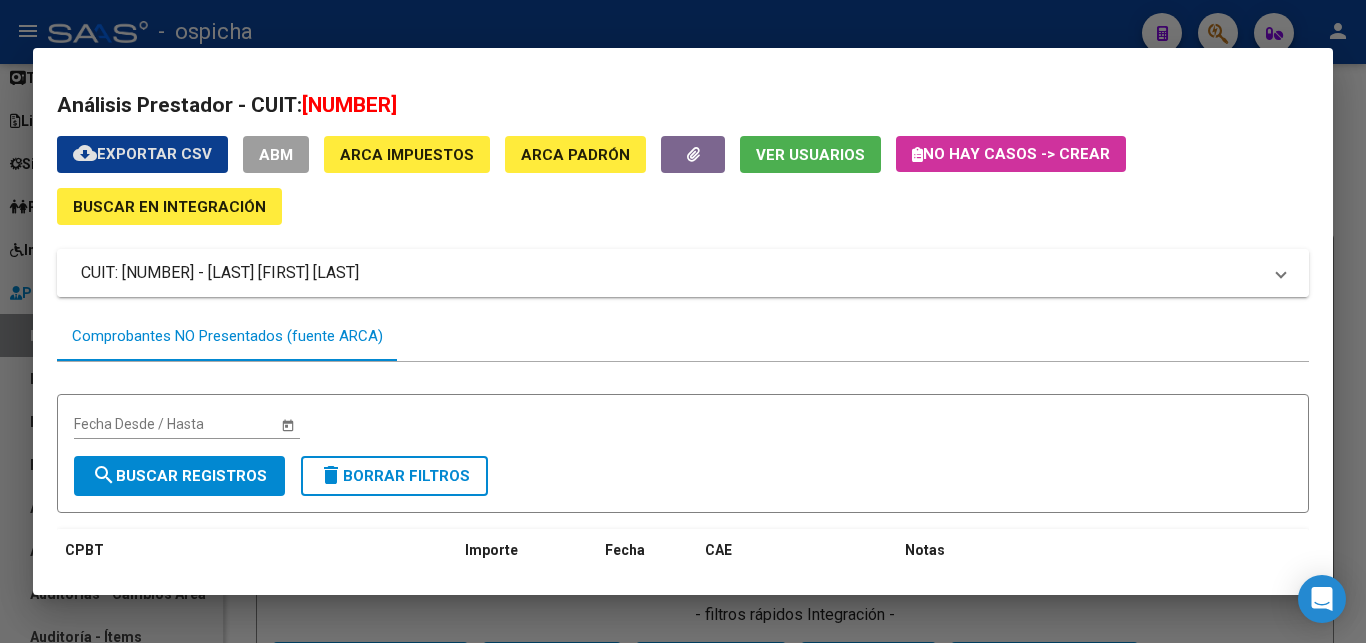 click on "CUIT: [NUMBER] - [LAST] [FIRST] [LAST]" at bounding box center (683, 273) 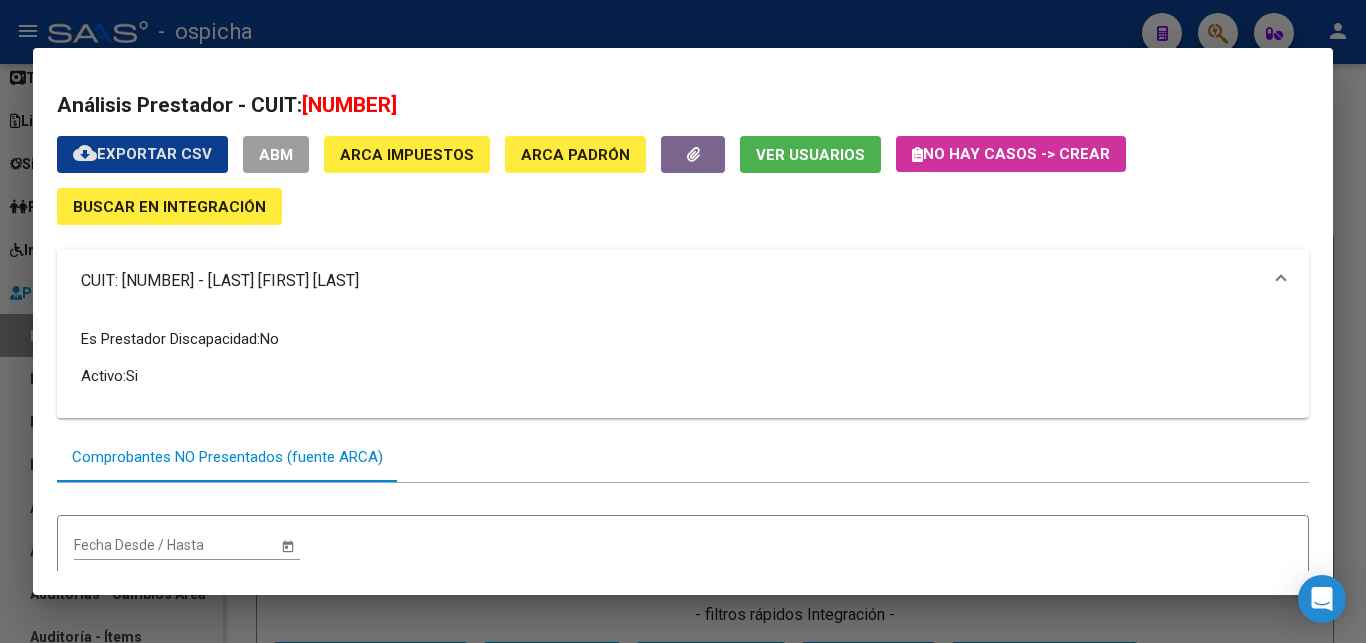 scroll, scrollTop: 102, scrollLeft: 0, axis: vertical 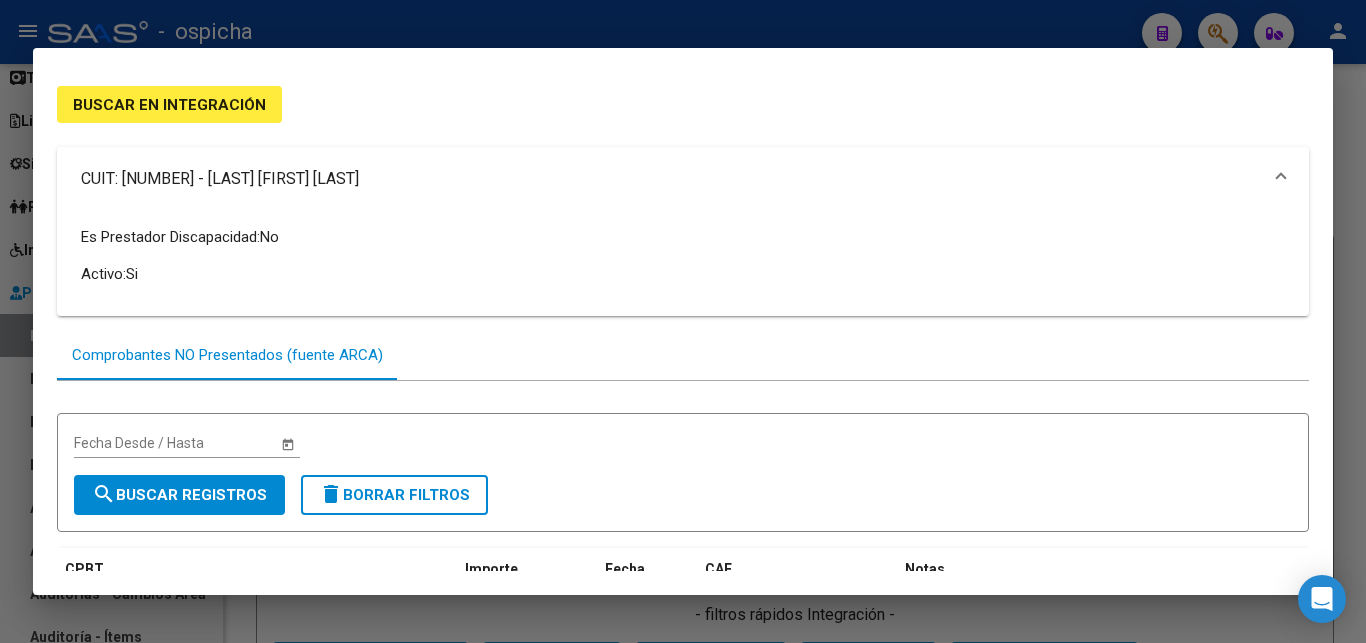 click on "Comprobantes NO Presentados (fuente ARCA)" at bounding box center [227, 355] 